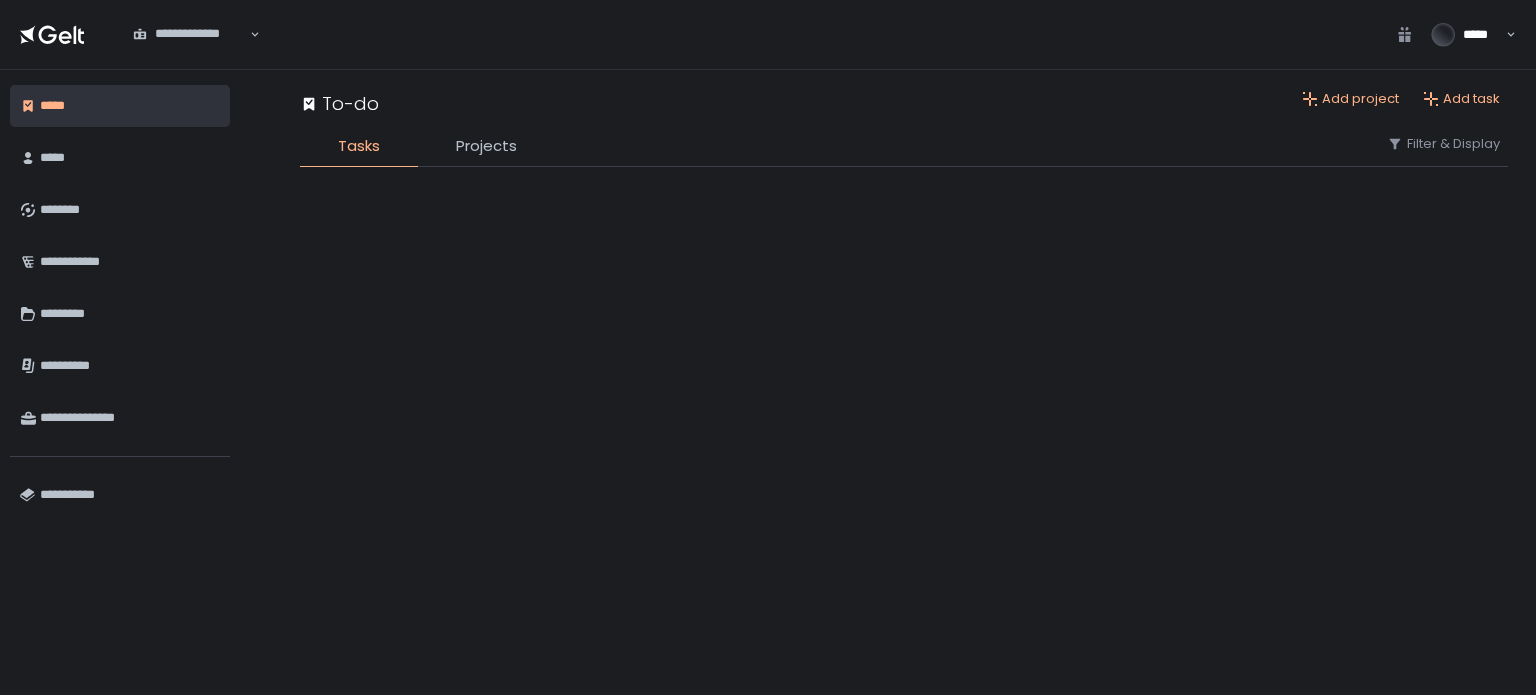 scroll, scrollTop: 0, scrollLeft: 0, axis: both 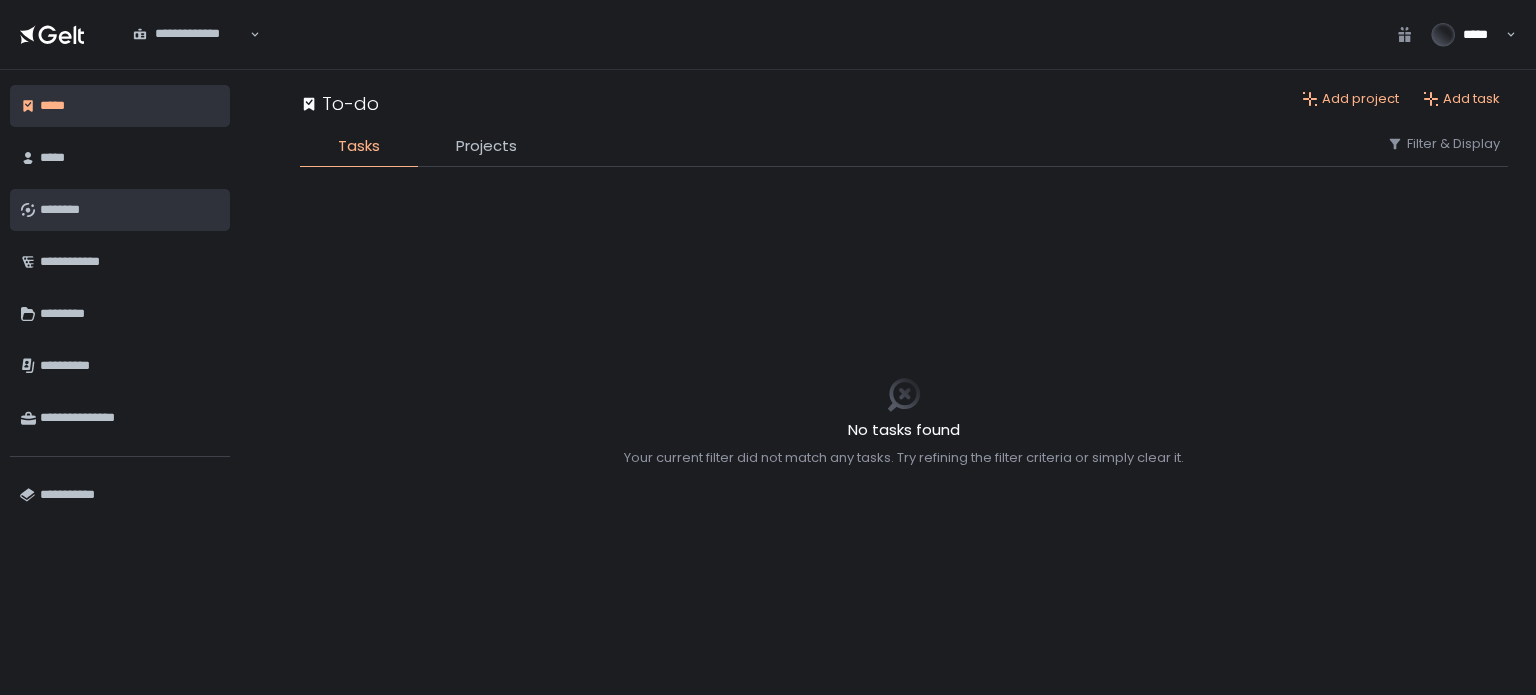 click on "********" at bounding box center (130, 210) 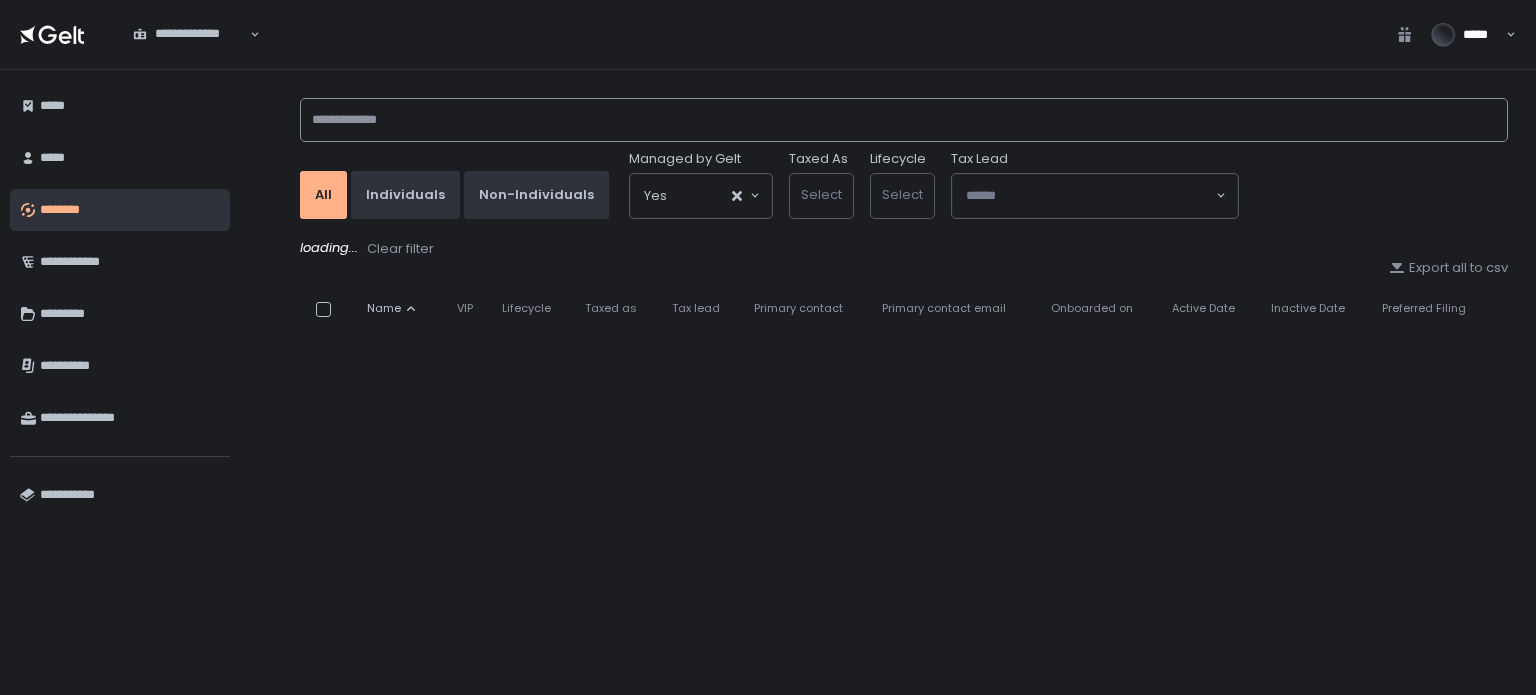 click 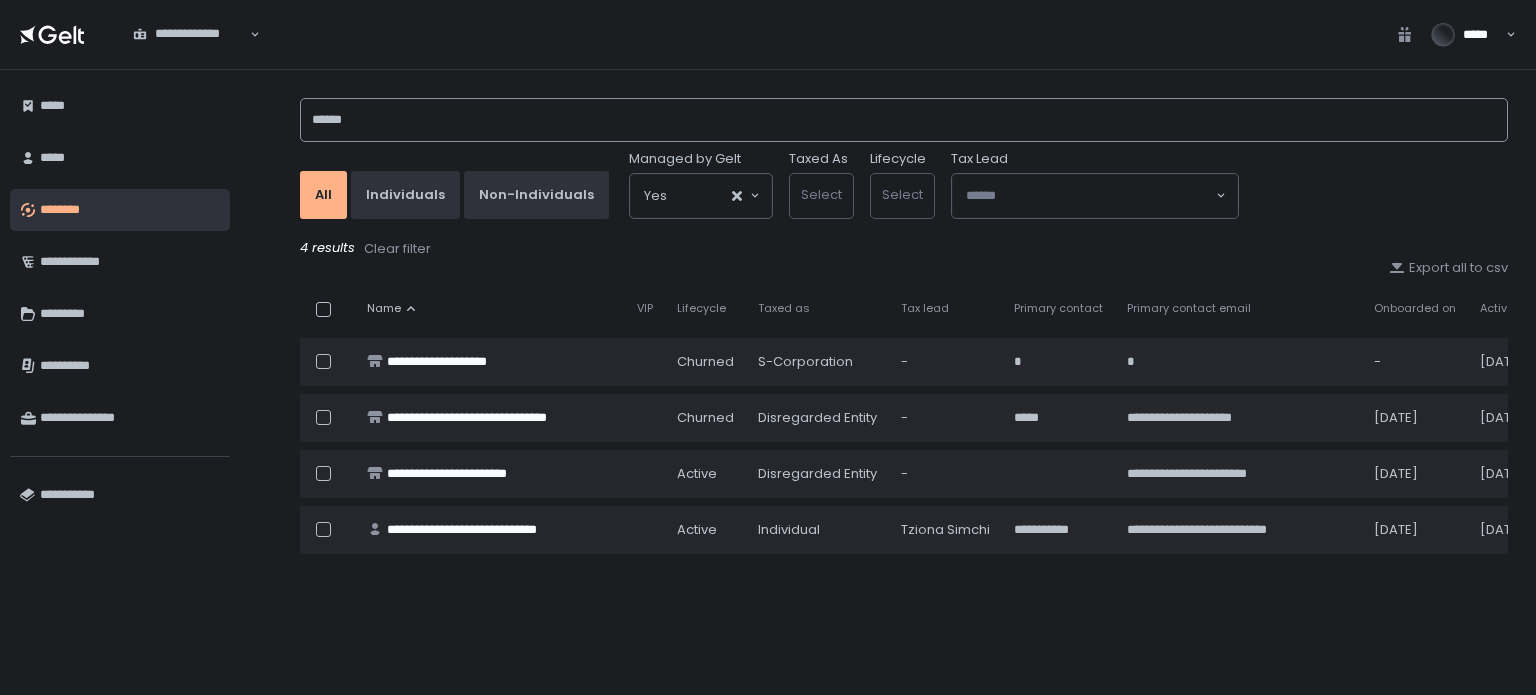 type on "******" 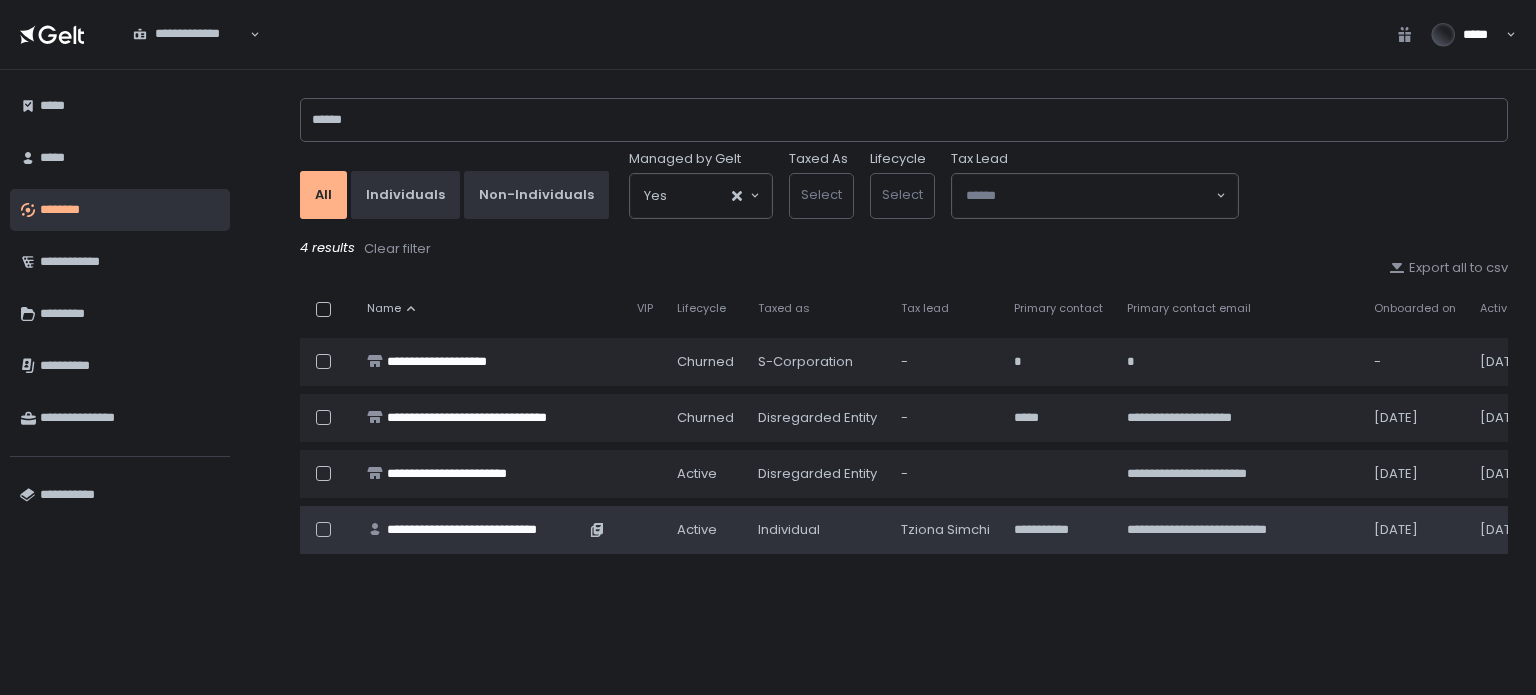 click on "**********" at bounding box center [486, 530] 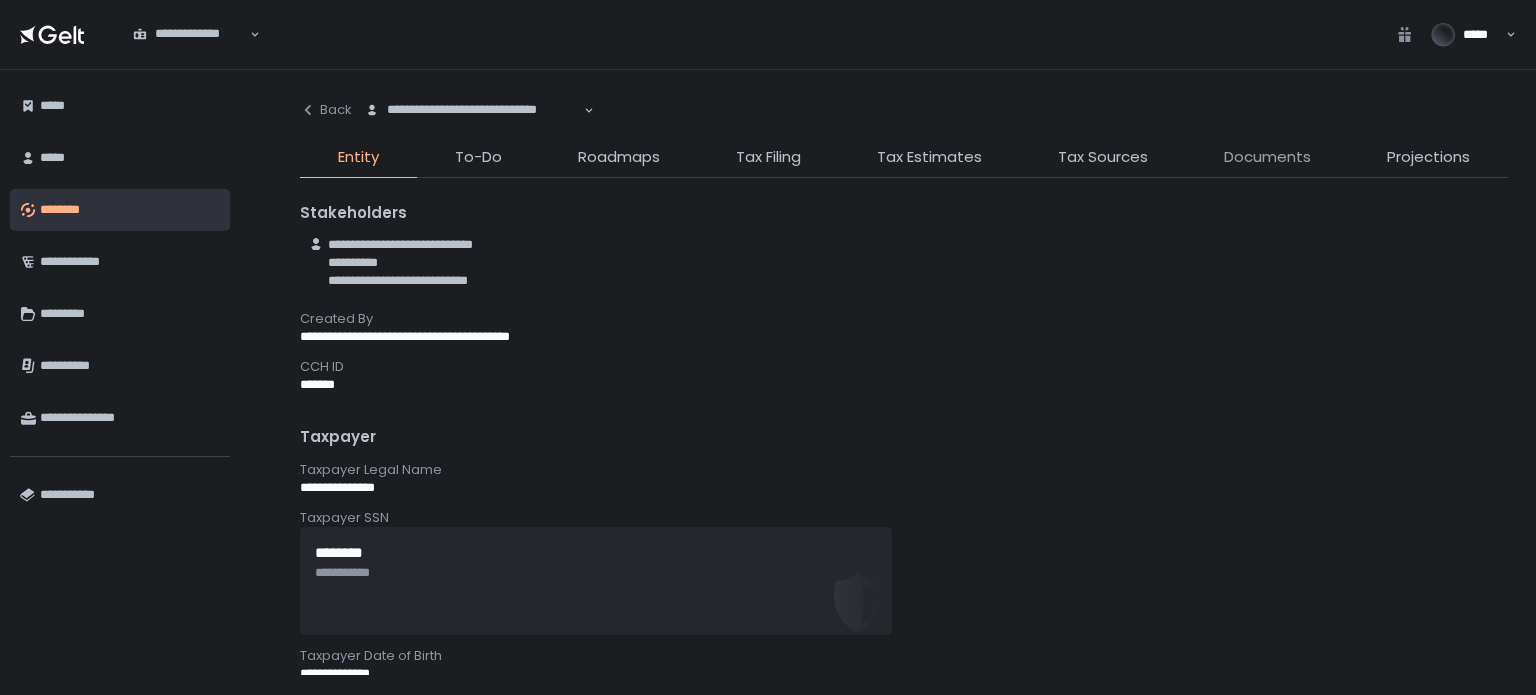 click on "Documents" at bounding box center (1267, 157) 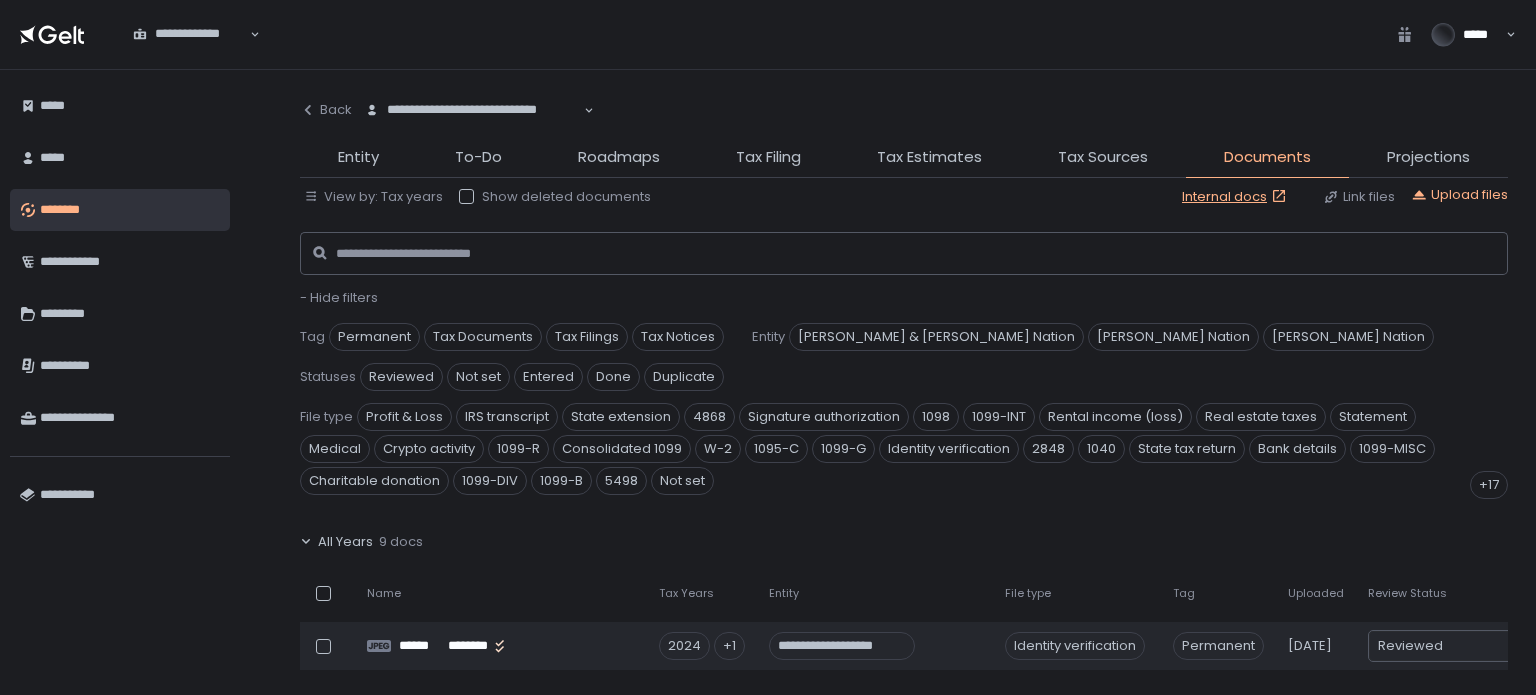 click on "- Hide filters" 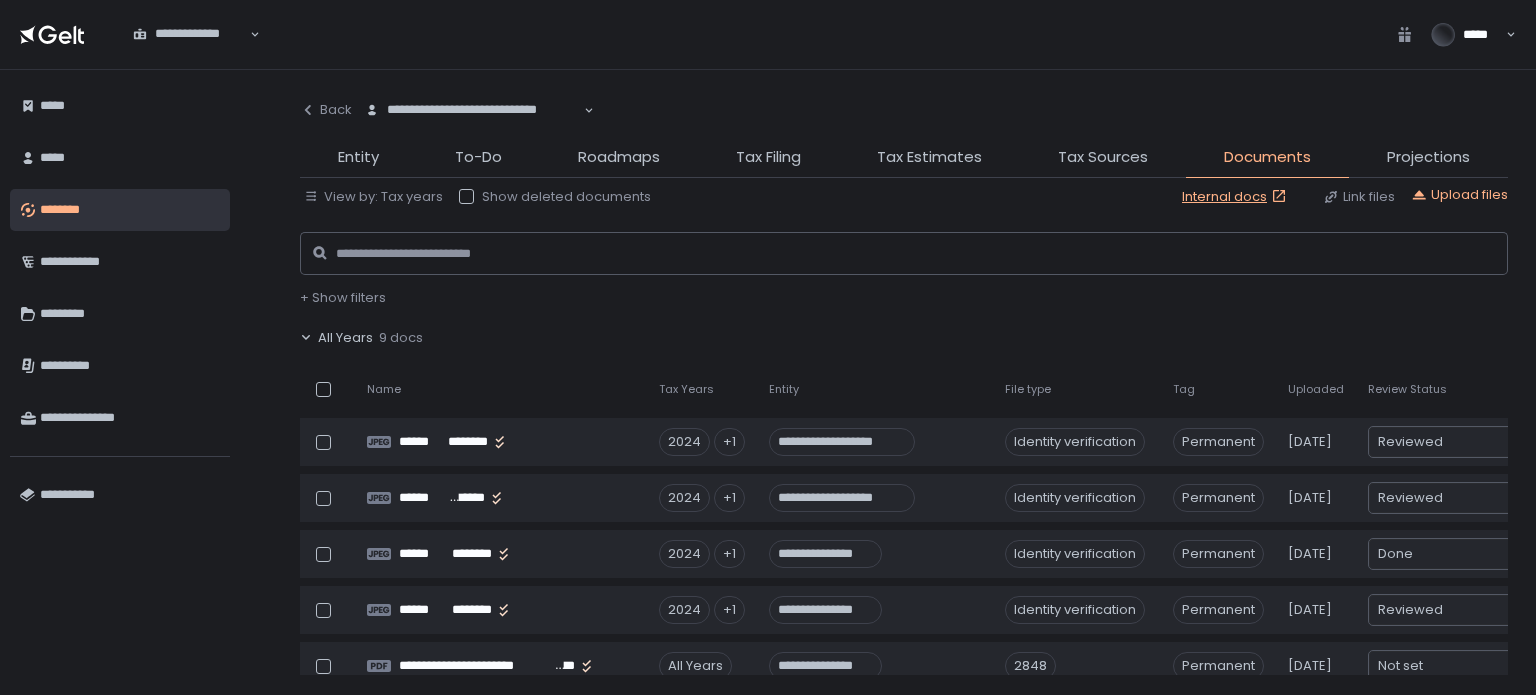 click on "All Years" 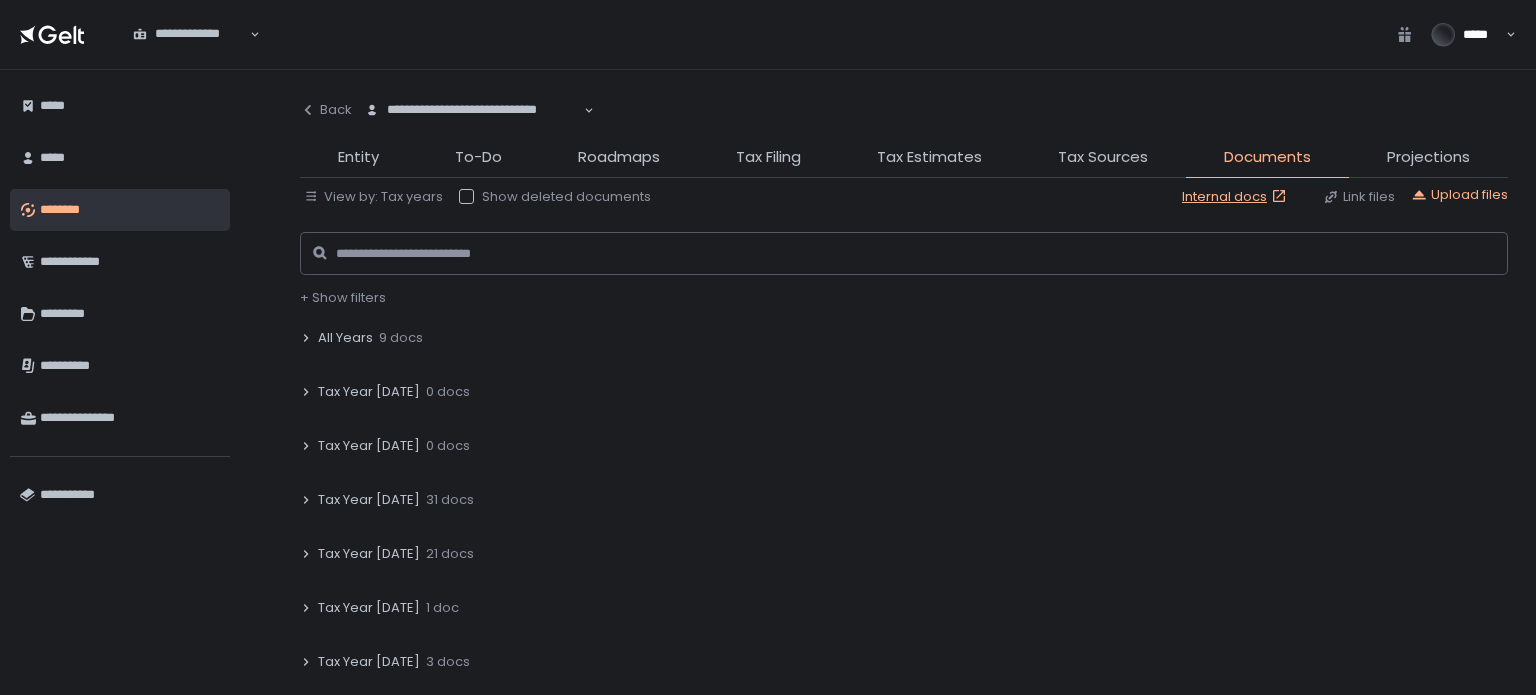 click on "All Years" 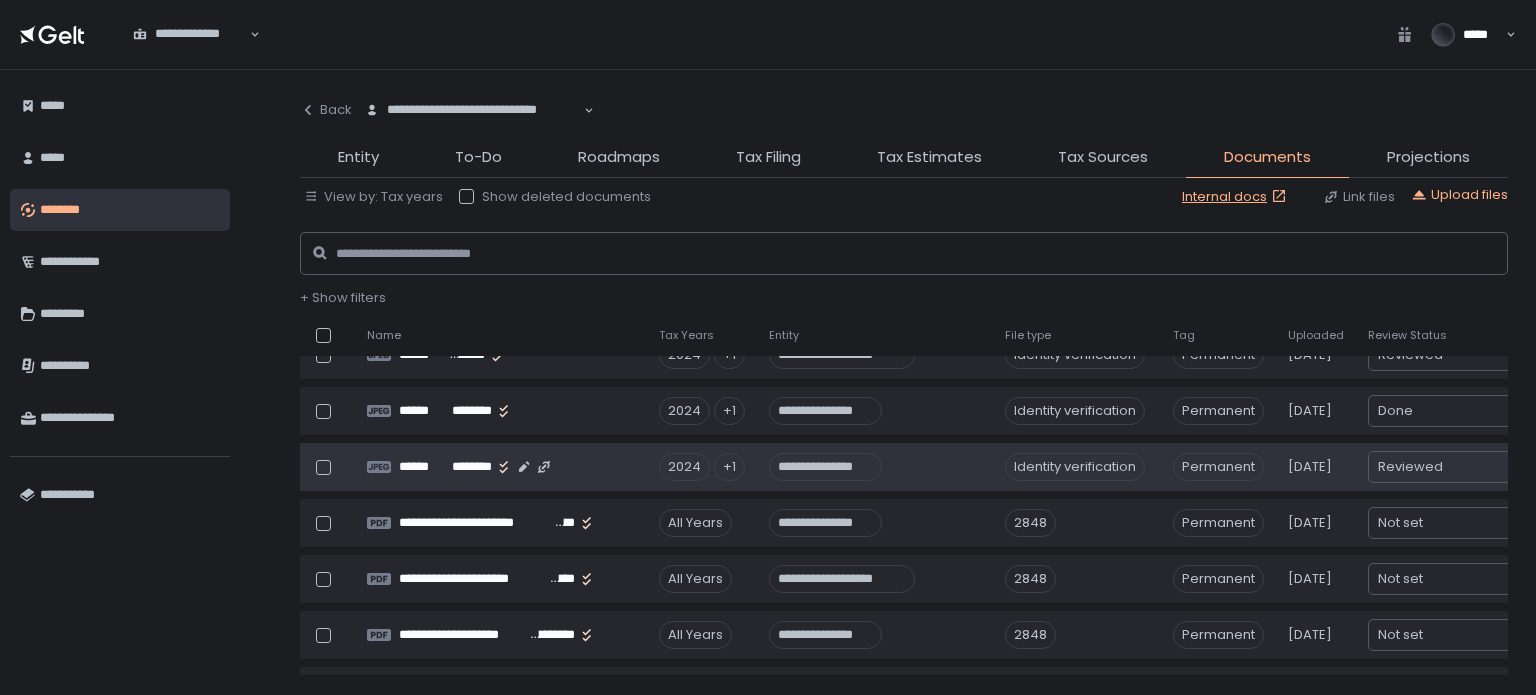 scroll, scrollTop: 200, scrollLeft: 0, axis: vertical 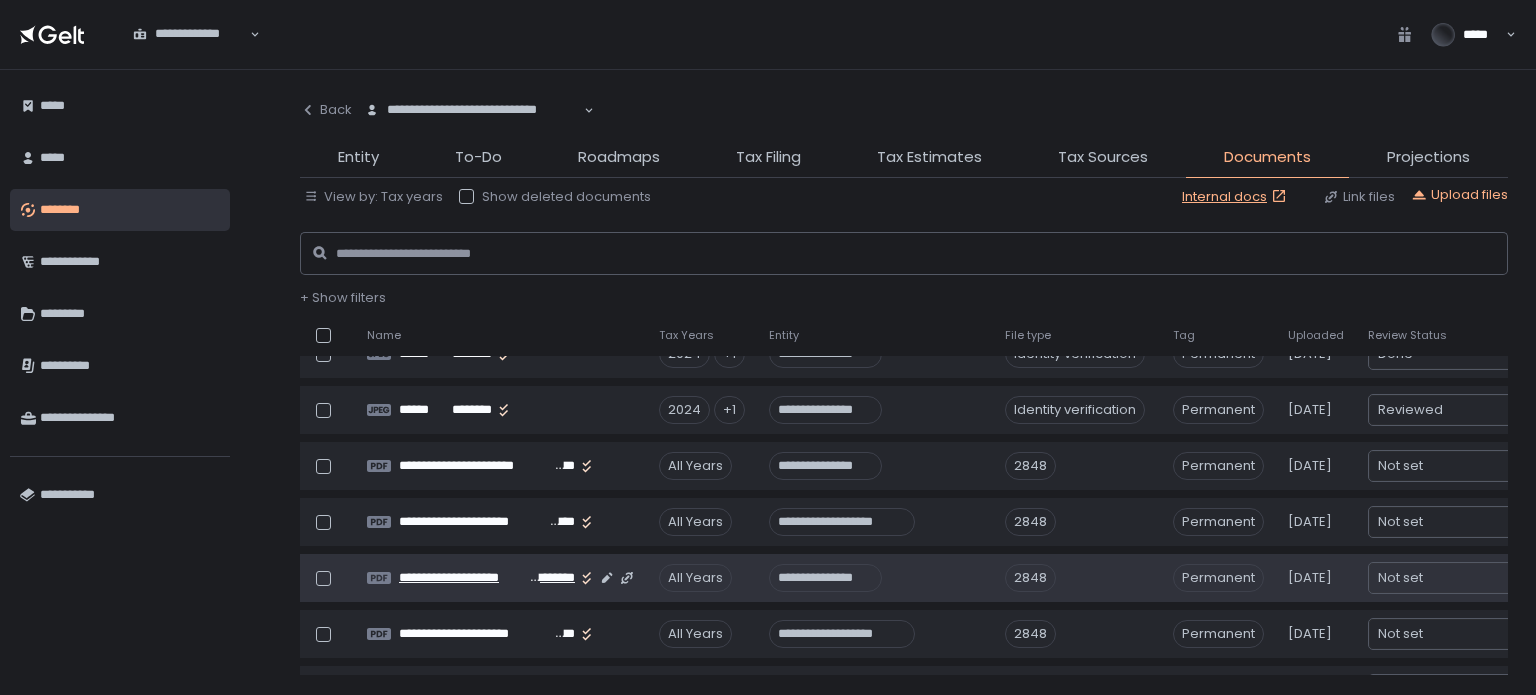 click on "**********" at bounding box center (552, 578) 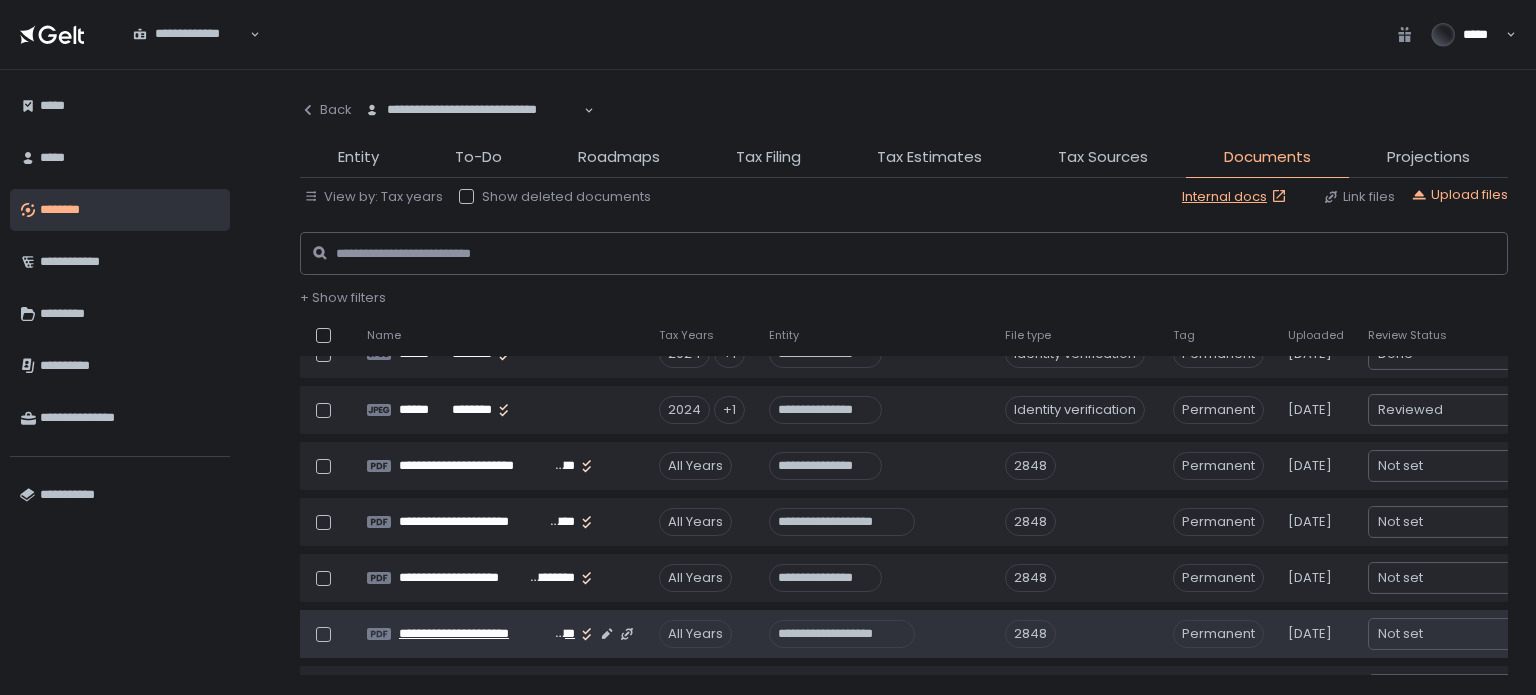 click on "**********" at bounding box center (476, 634) 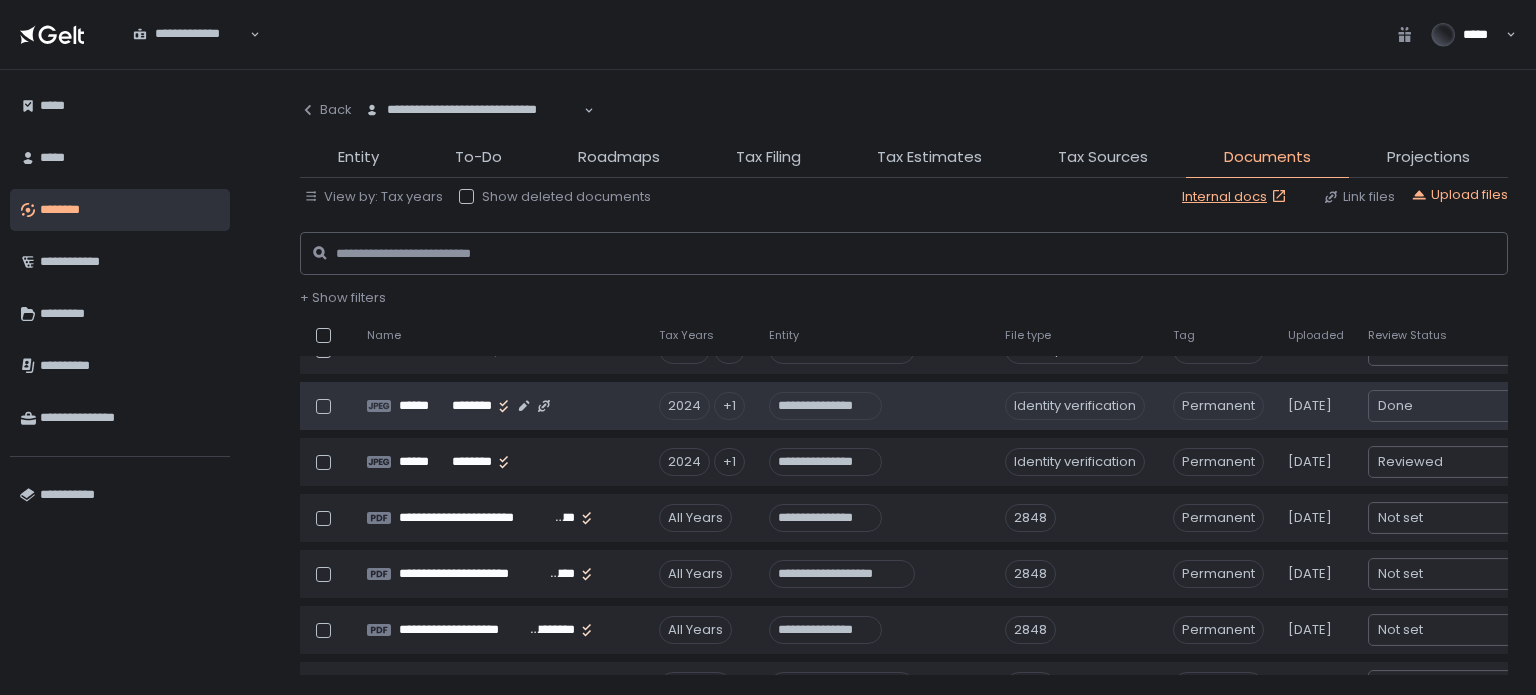 scroll, scrollTop: 0, scrollLeft: 0, axis: both 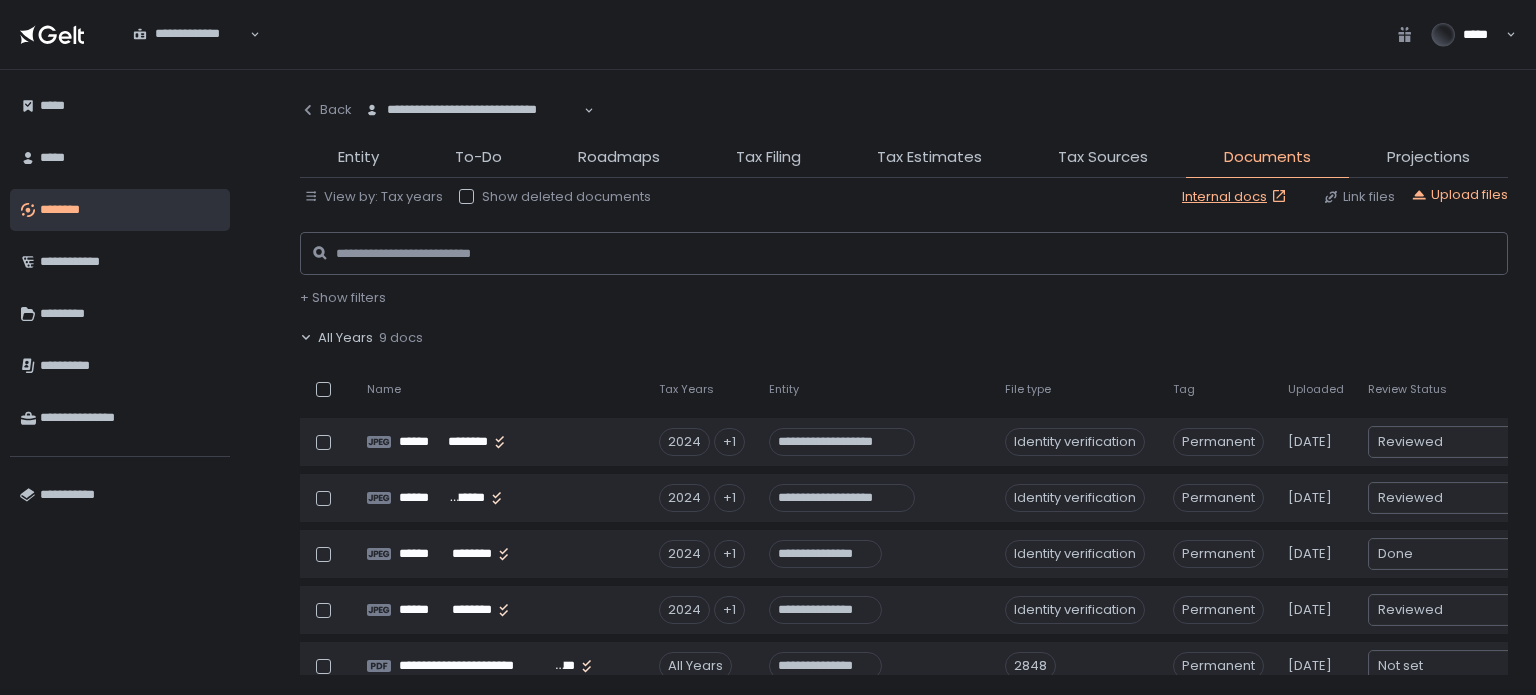 click on "**********" at bounding box center (904, 382) 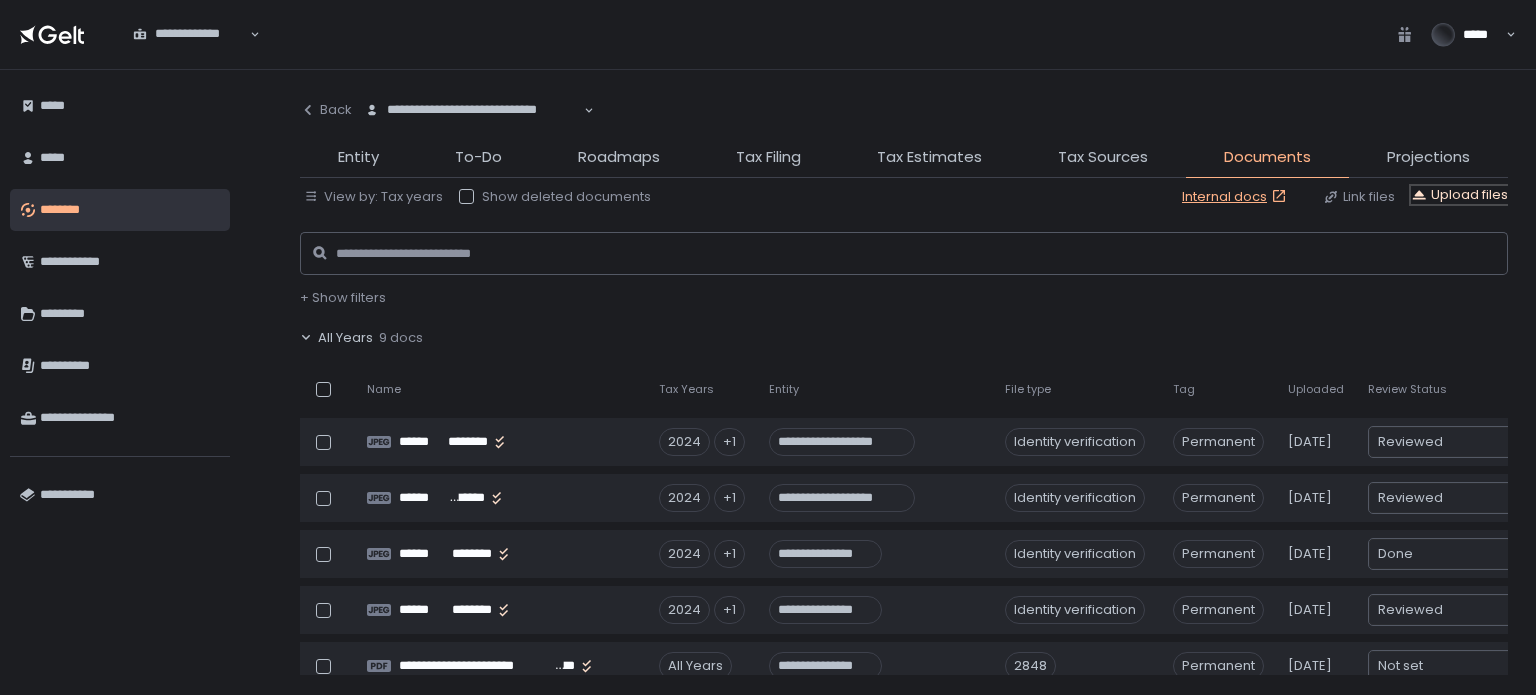 click on "Upload files" 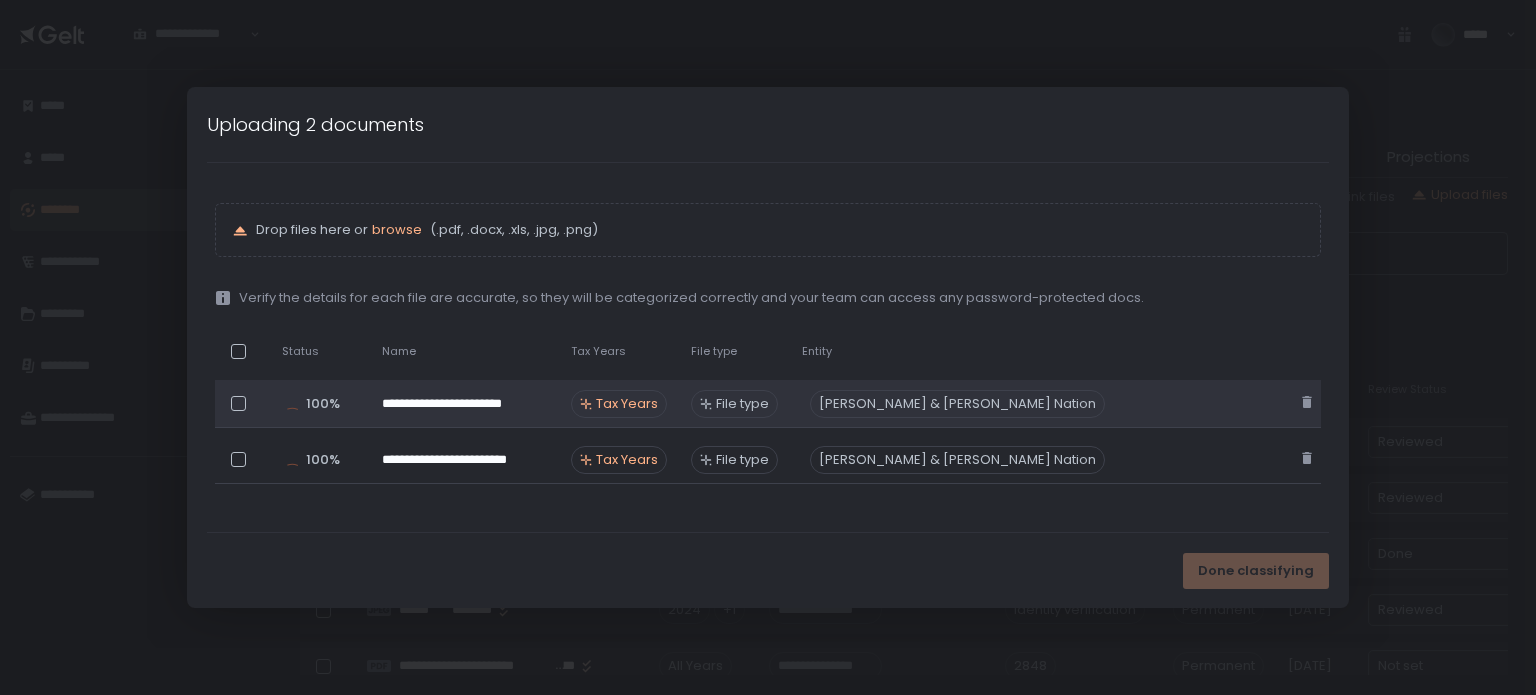 click on "Tax Years" at bounding box center [627, 404] 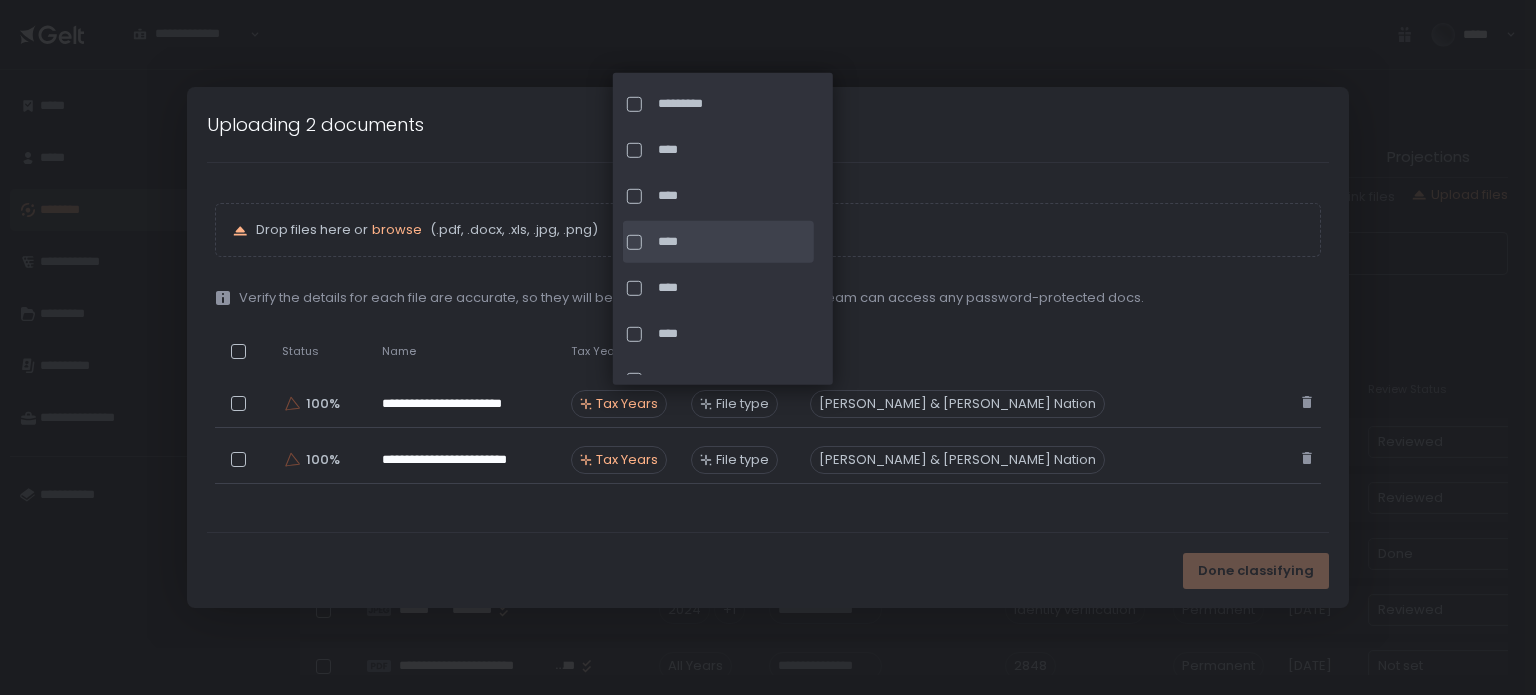 click at bounding box center [634, 241] 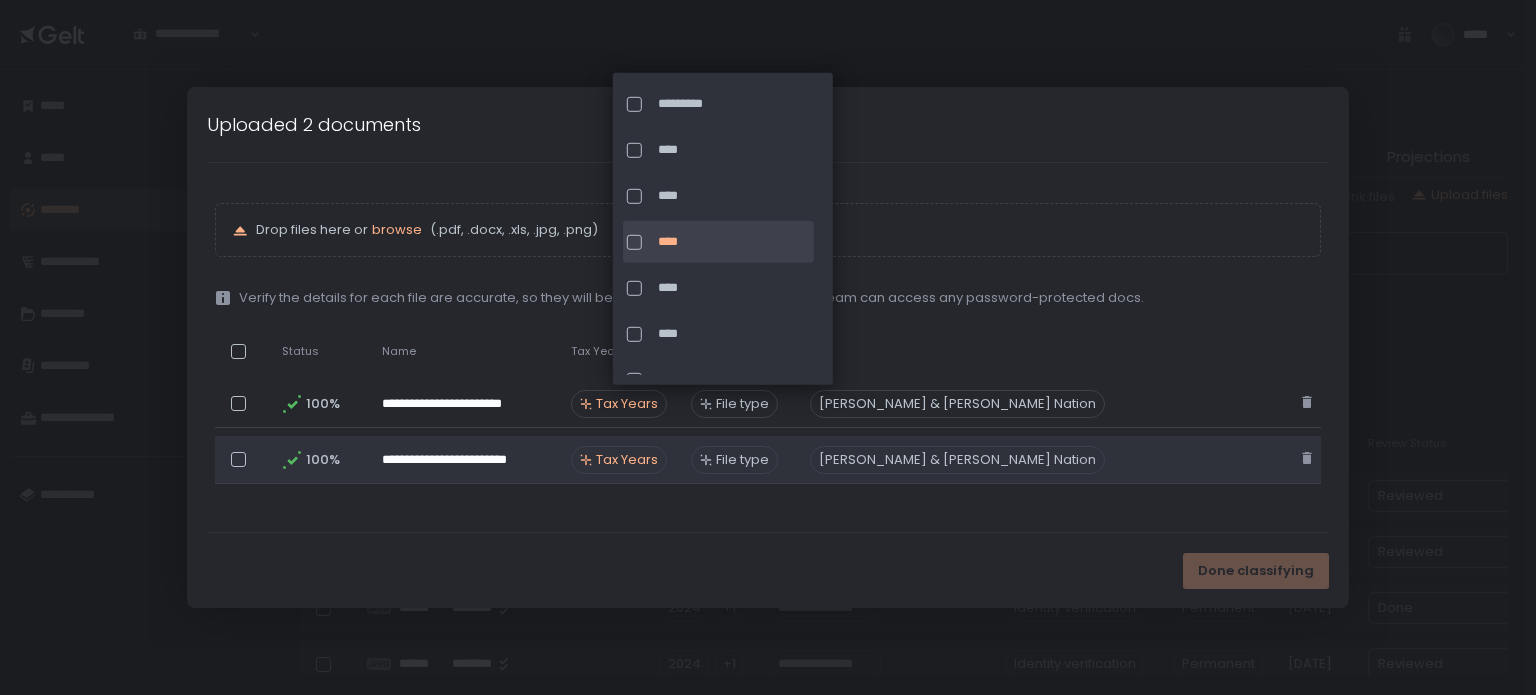 click on "Tax Years" at bounding box center [627, 460] 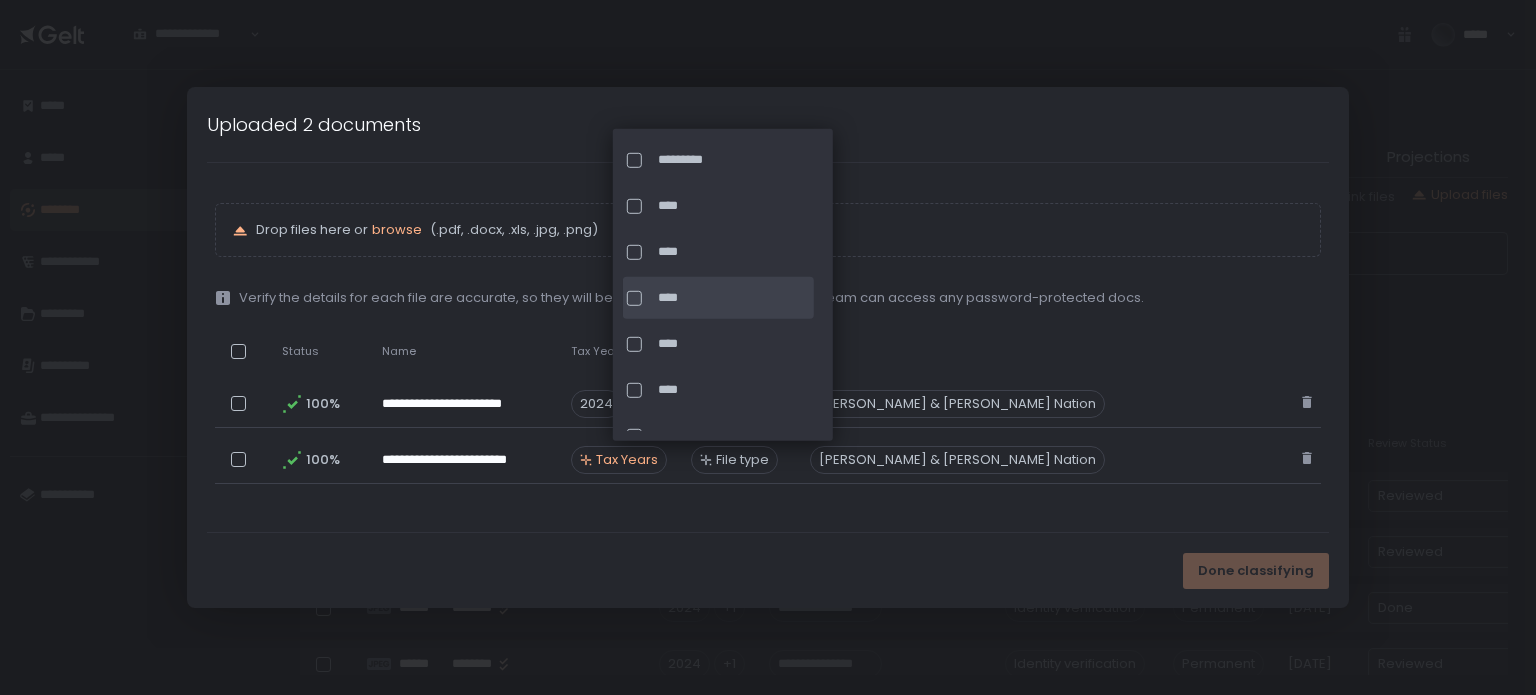 click at bounding box center (634, 297) 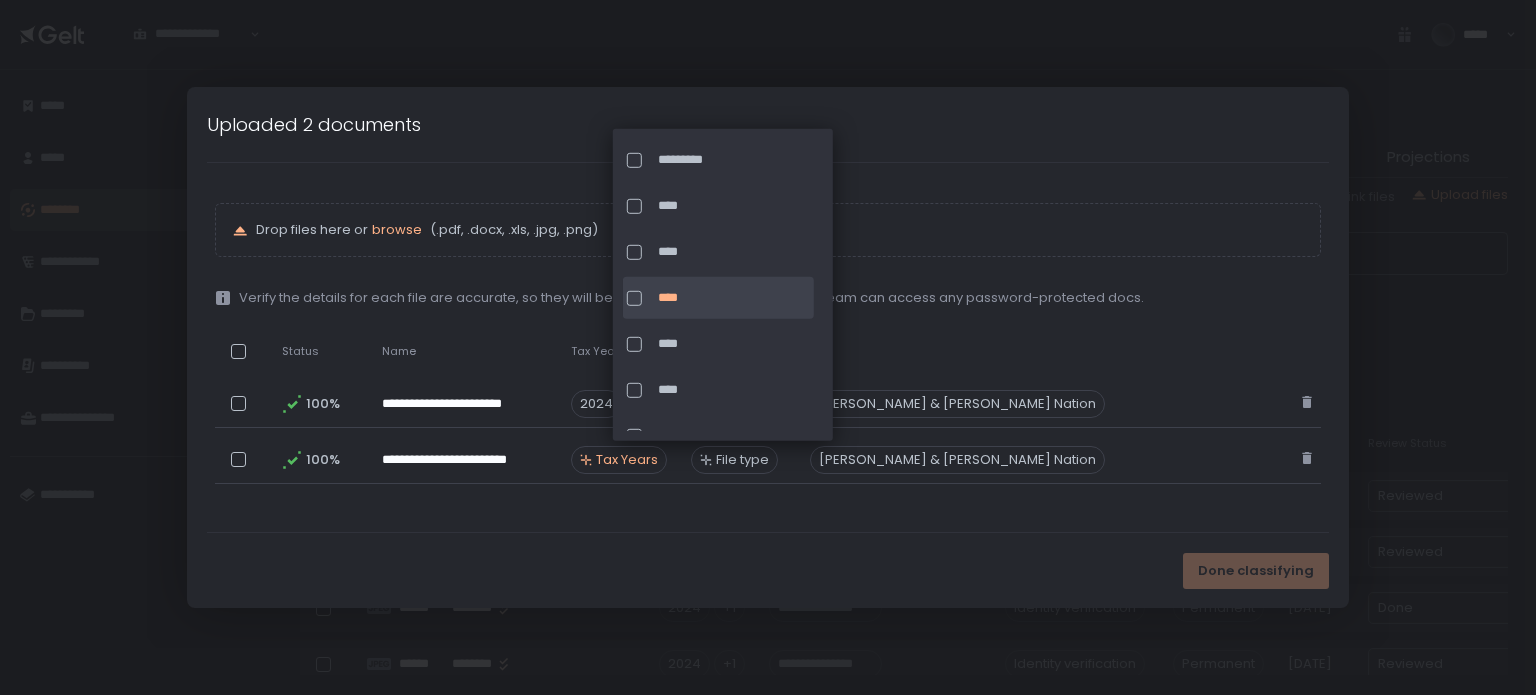click on "**********" at bounding box center [768, 347] 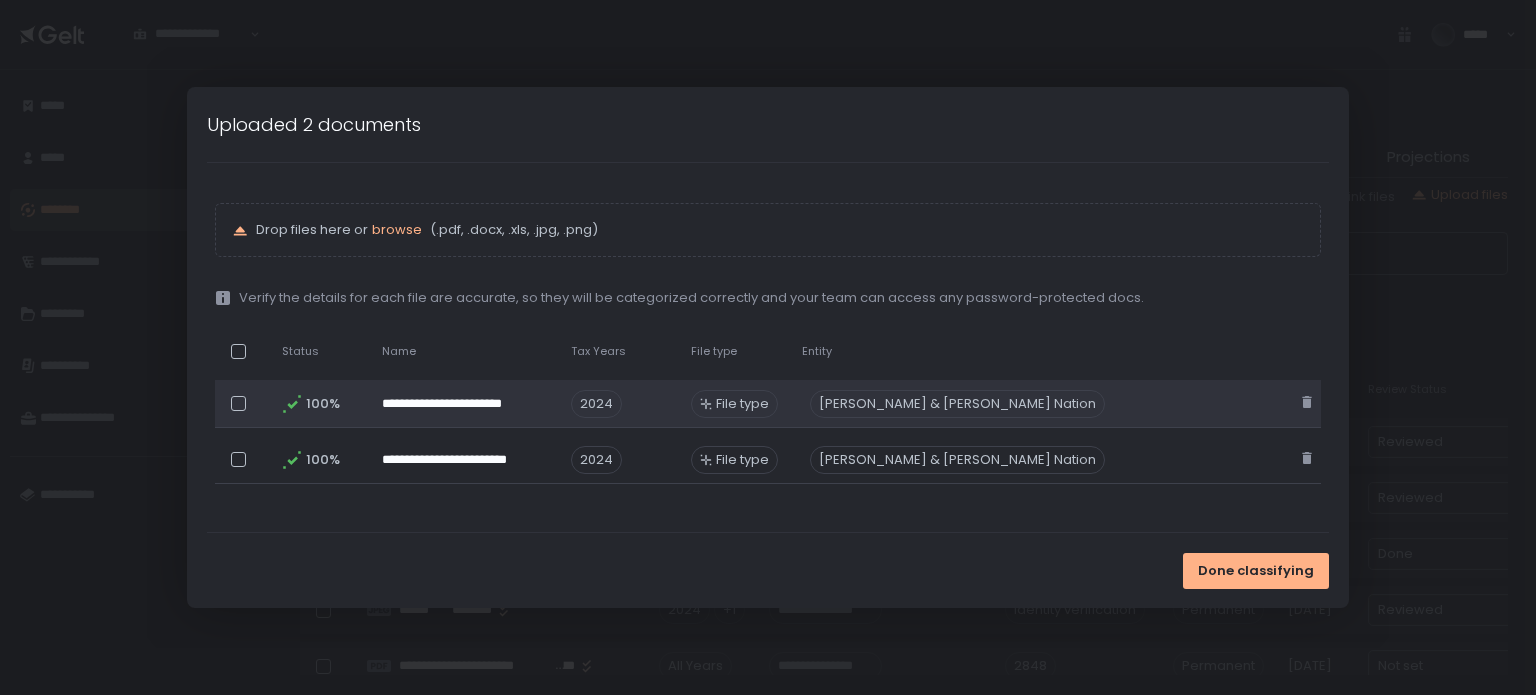 click on "File type" at bounding box center [742, 404] 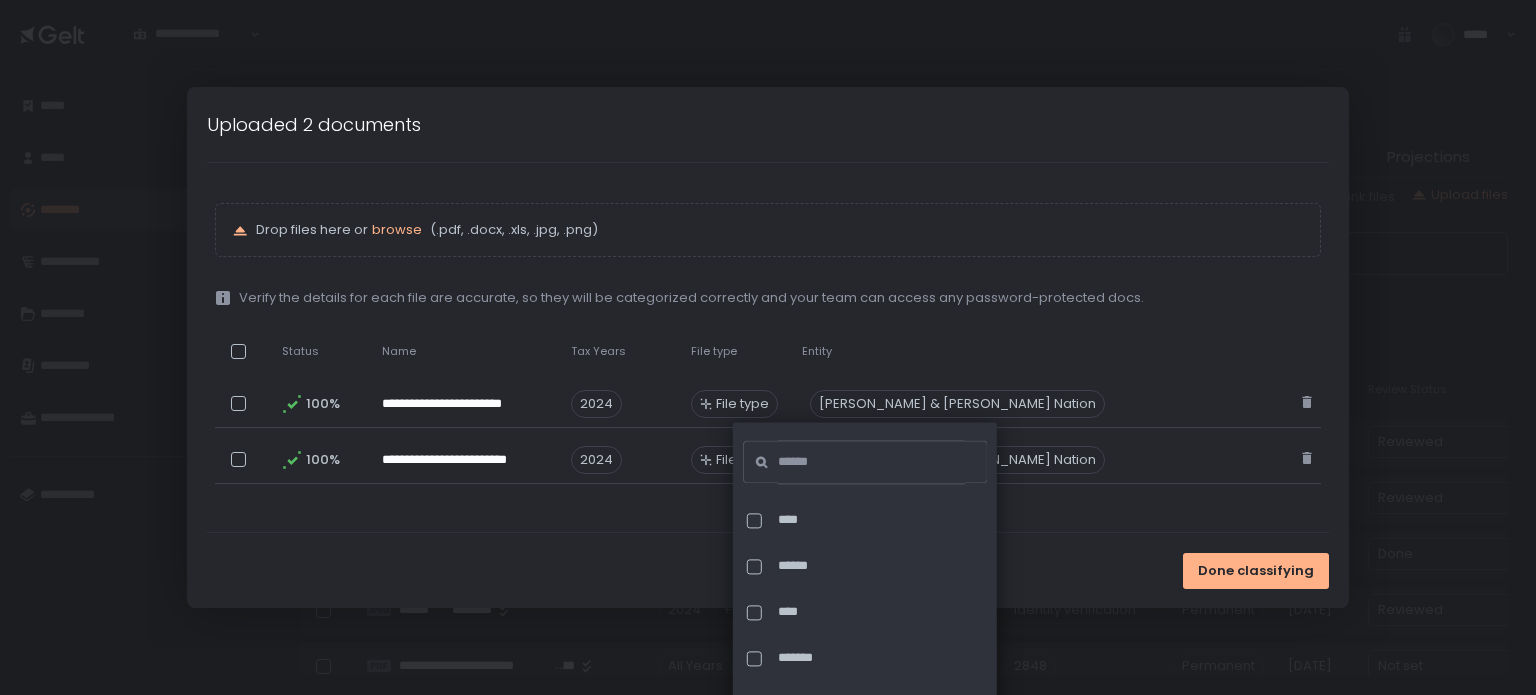 click on "**********" 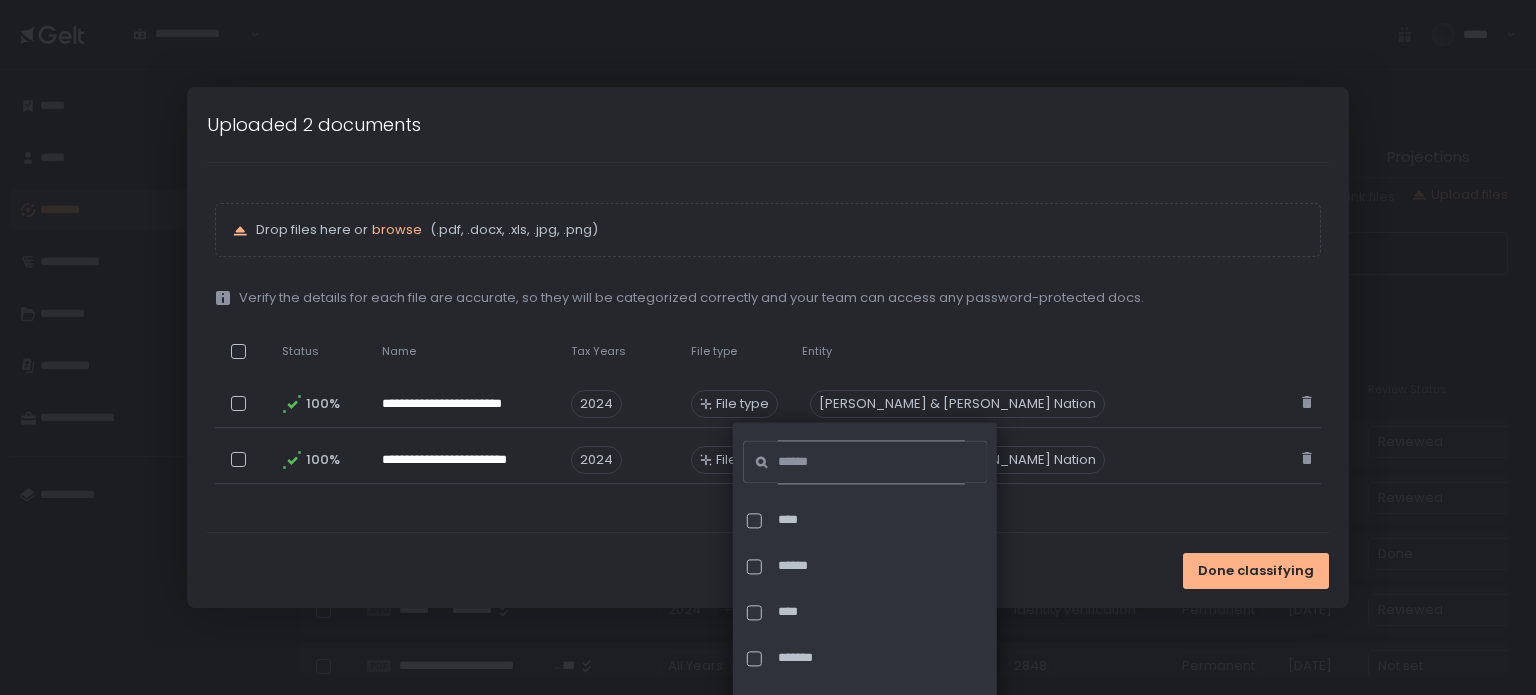 click 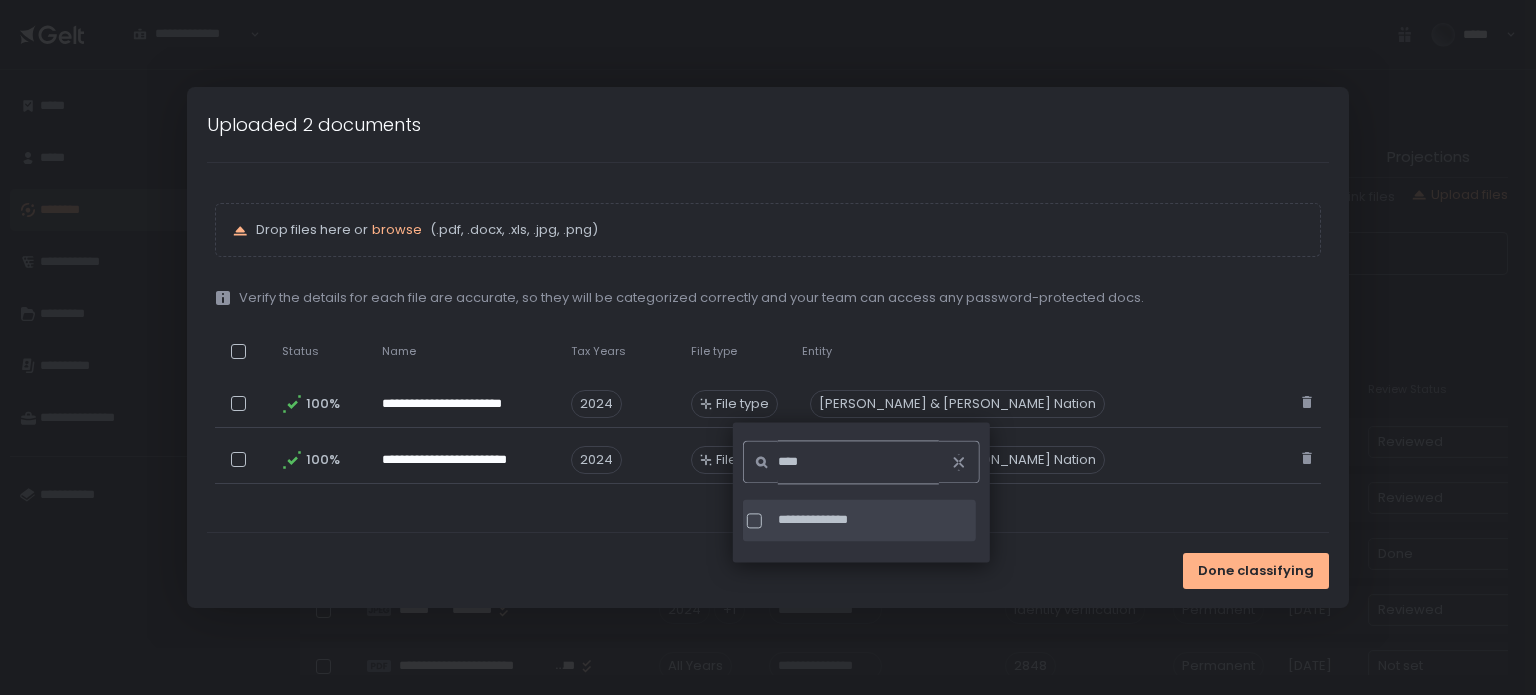 type on "****" 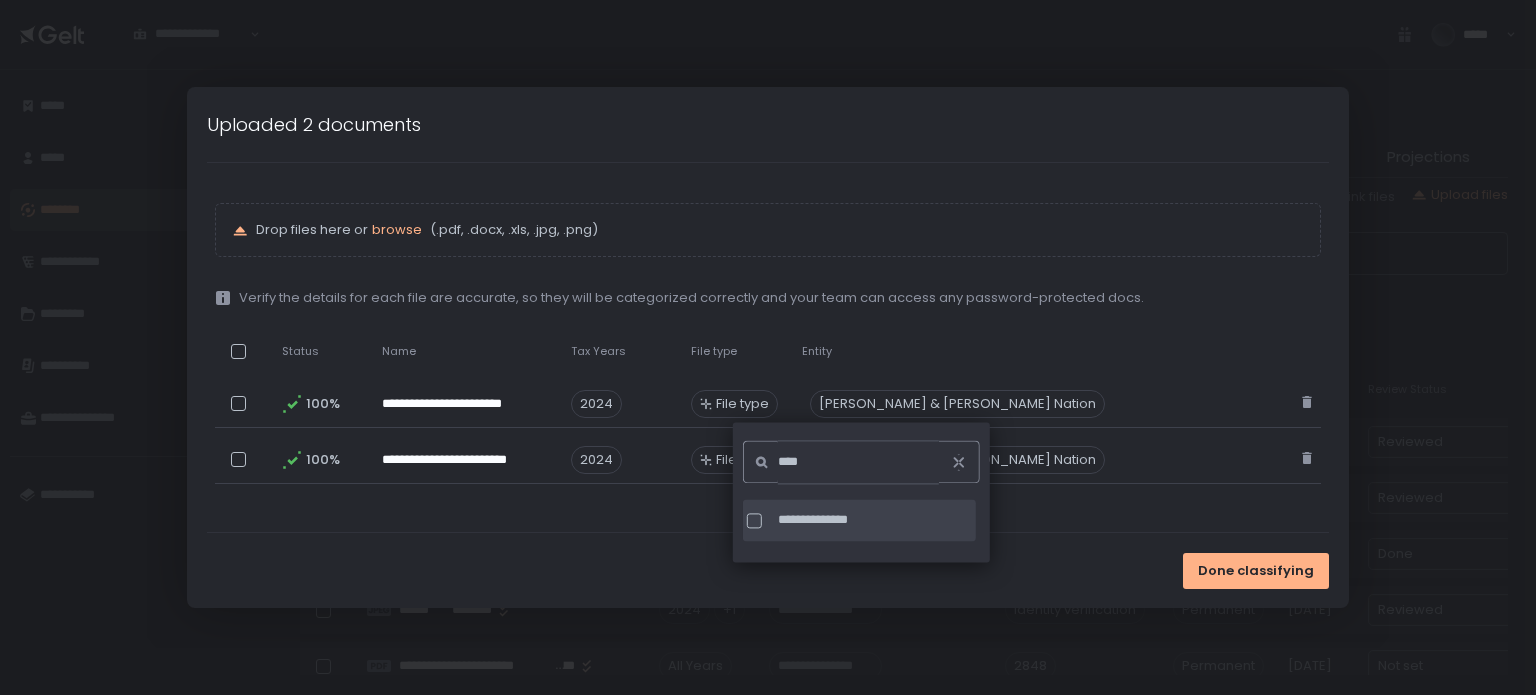 click at bounding box center [754, 520] 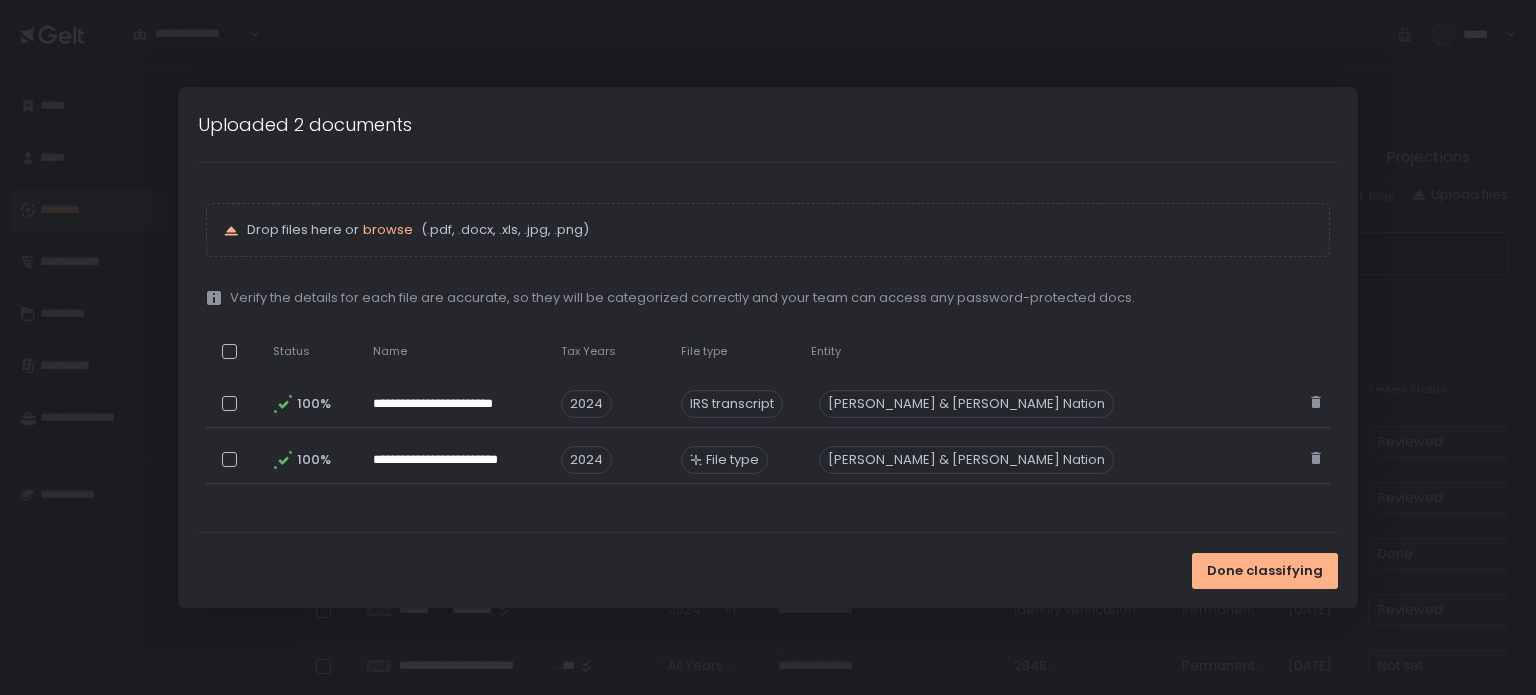click on "**********" at bounding box center (768, 347) 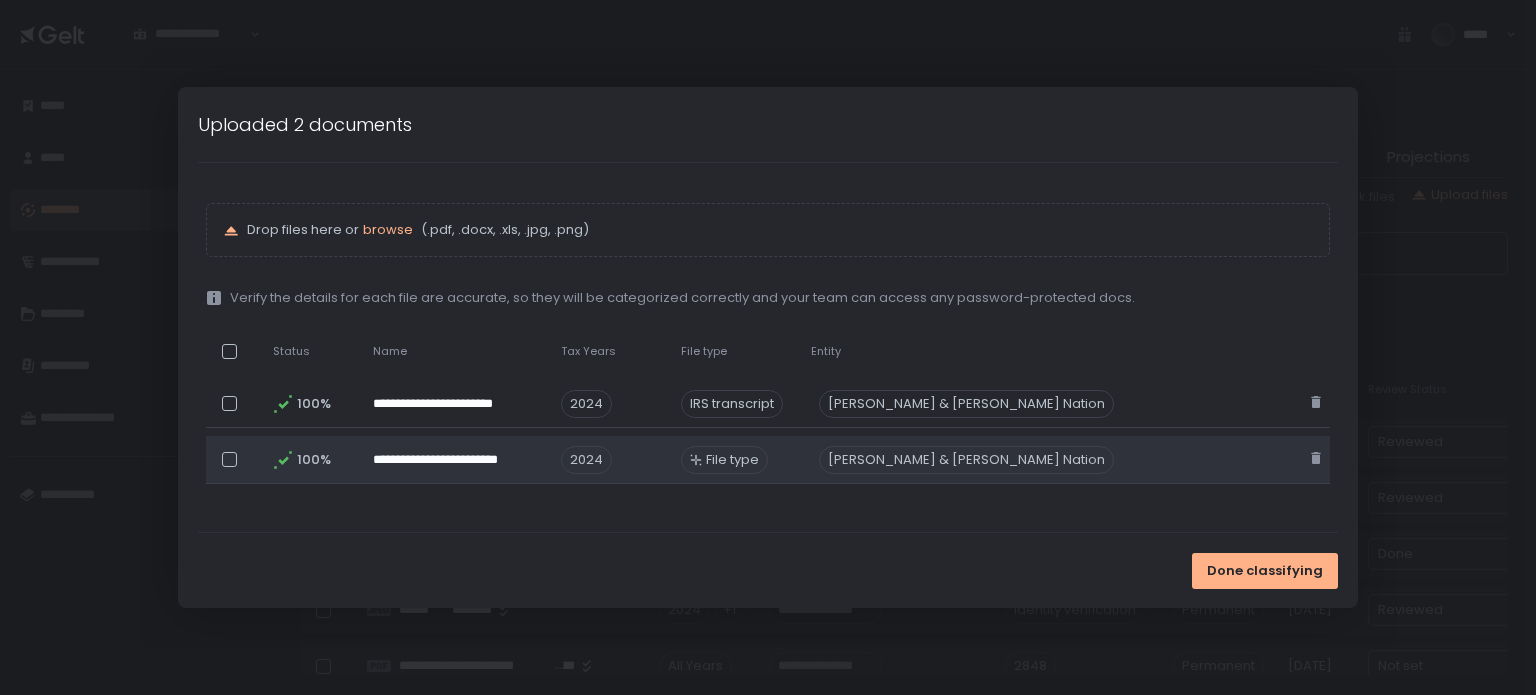 click 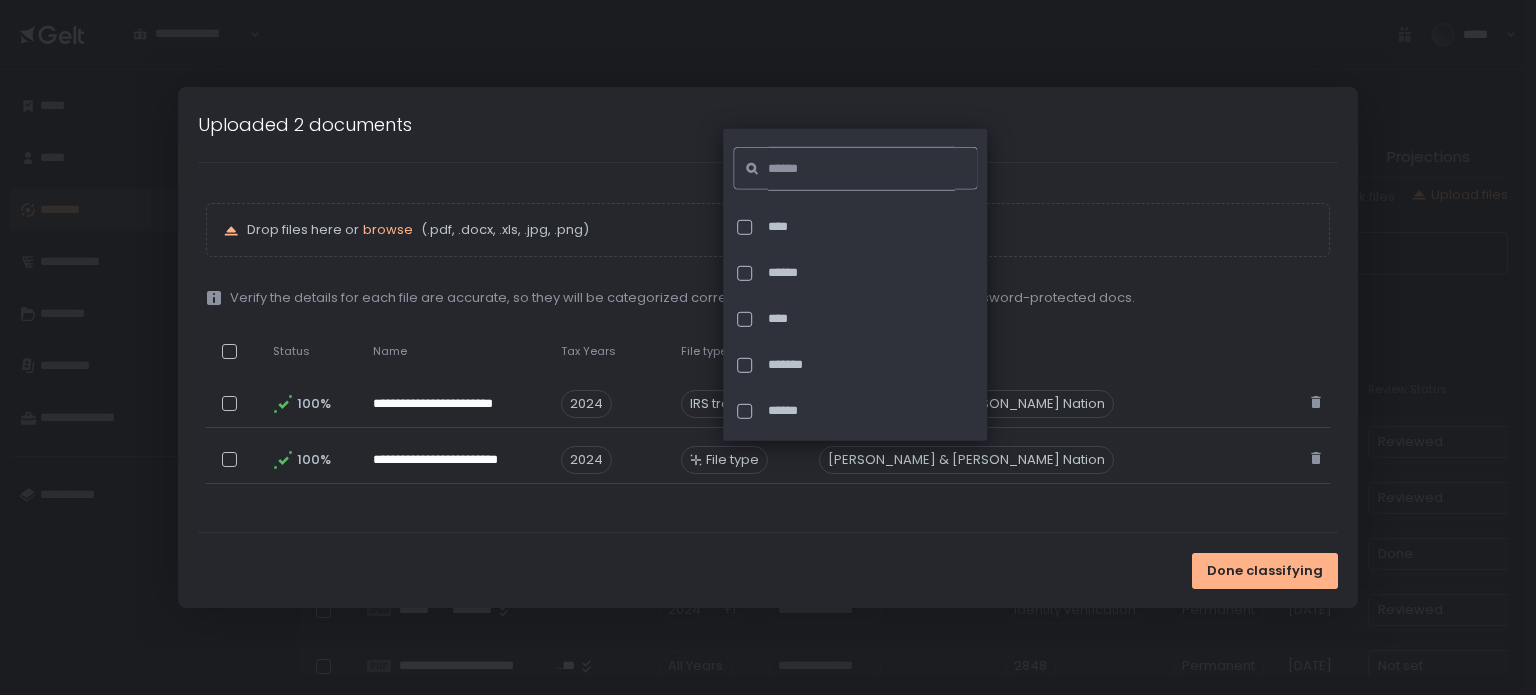 click 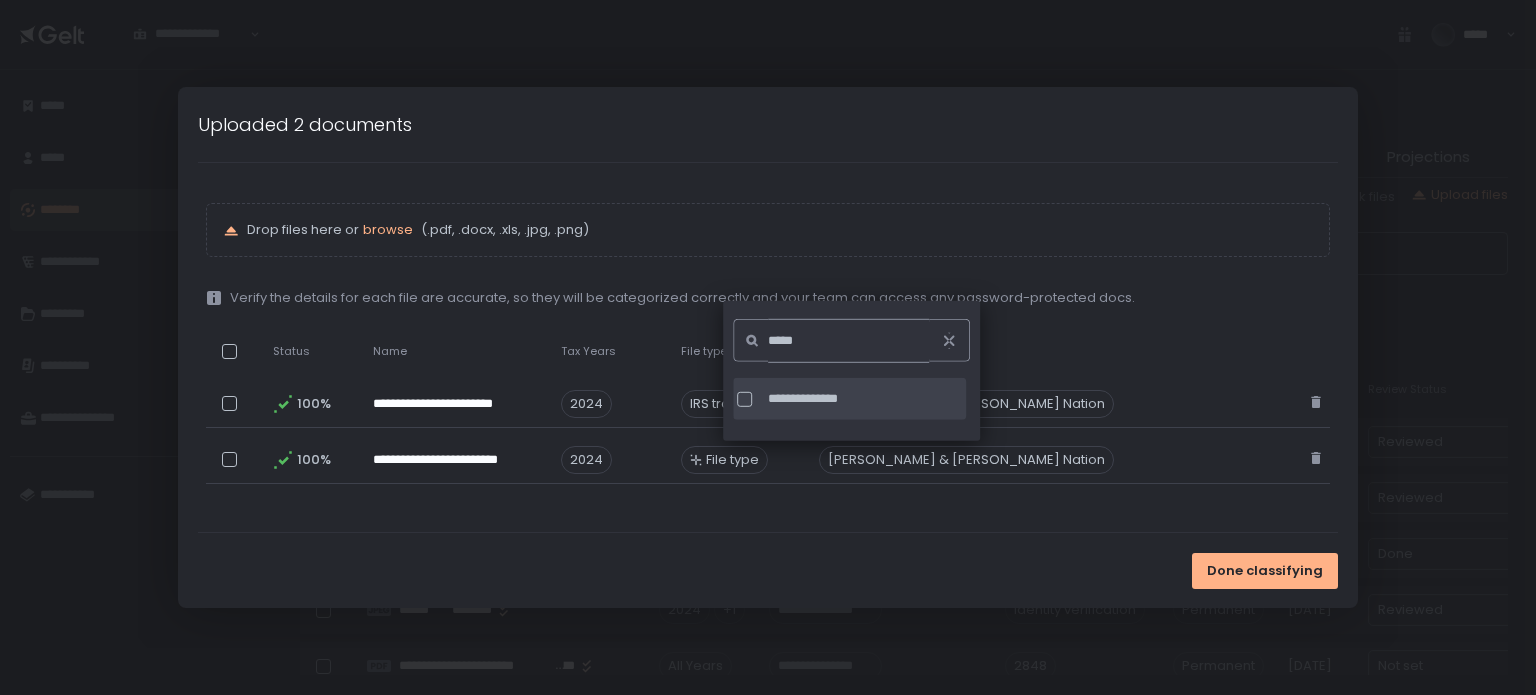 type on "*****" 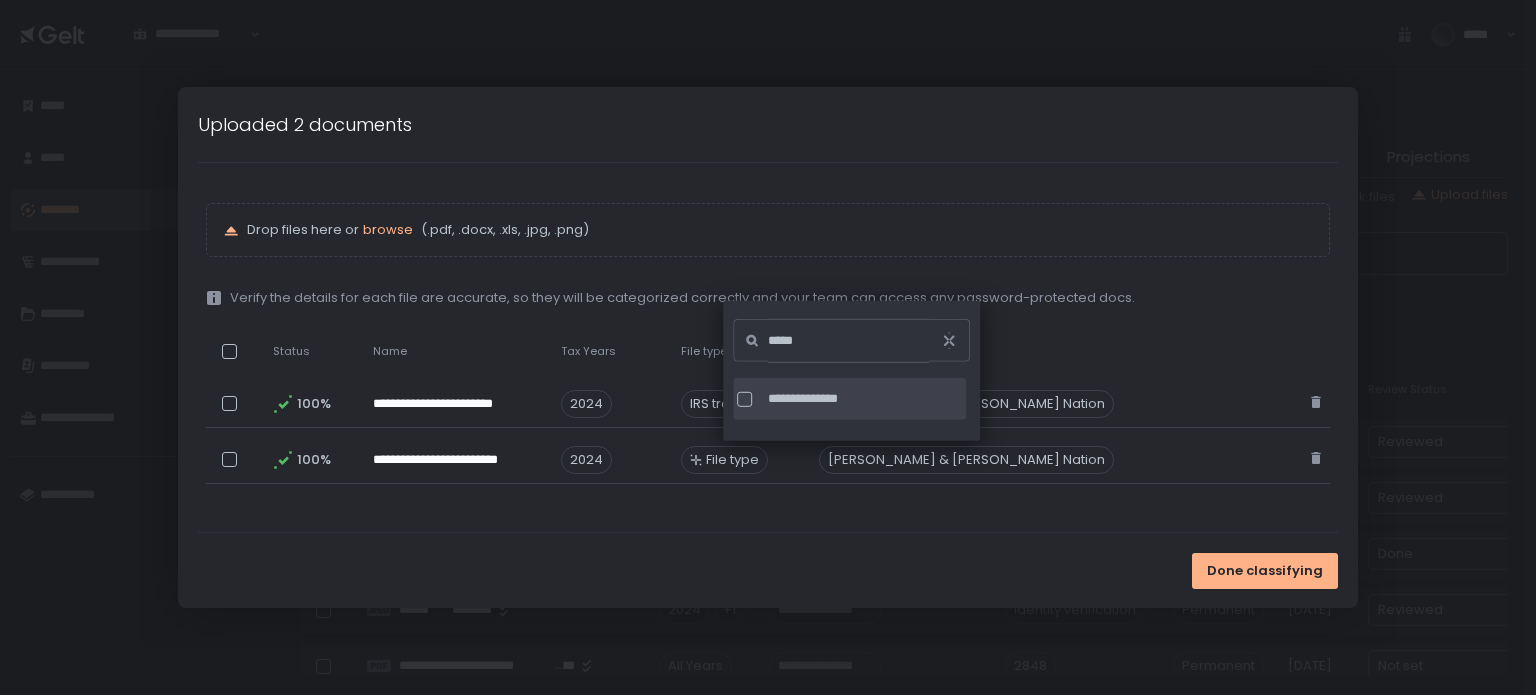 click at bounding box center (744, 398) 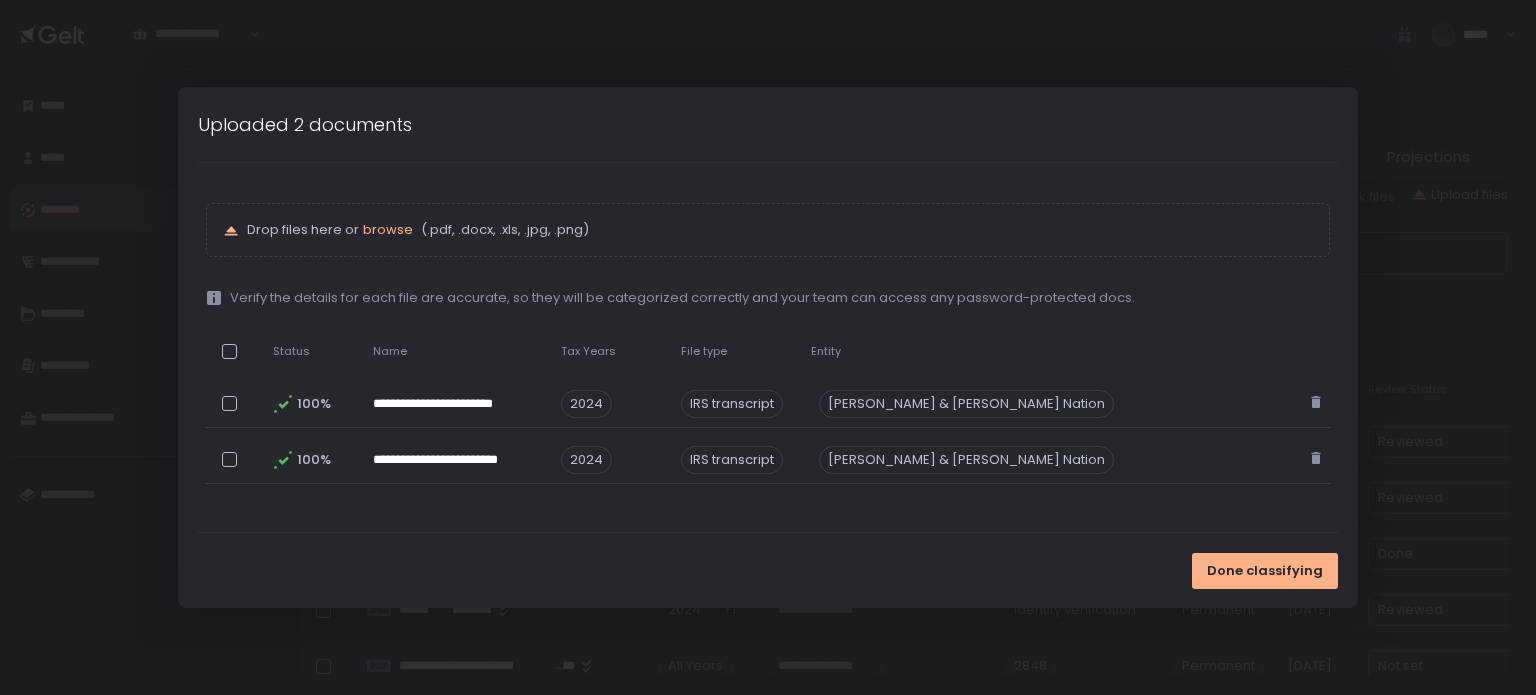 click on "**********" at bounding box center [768, 347] 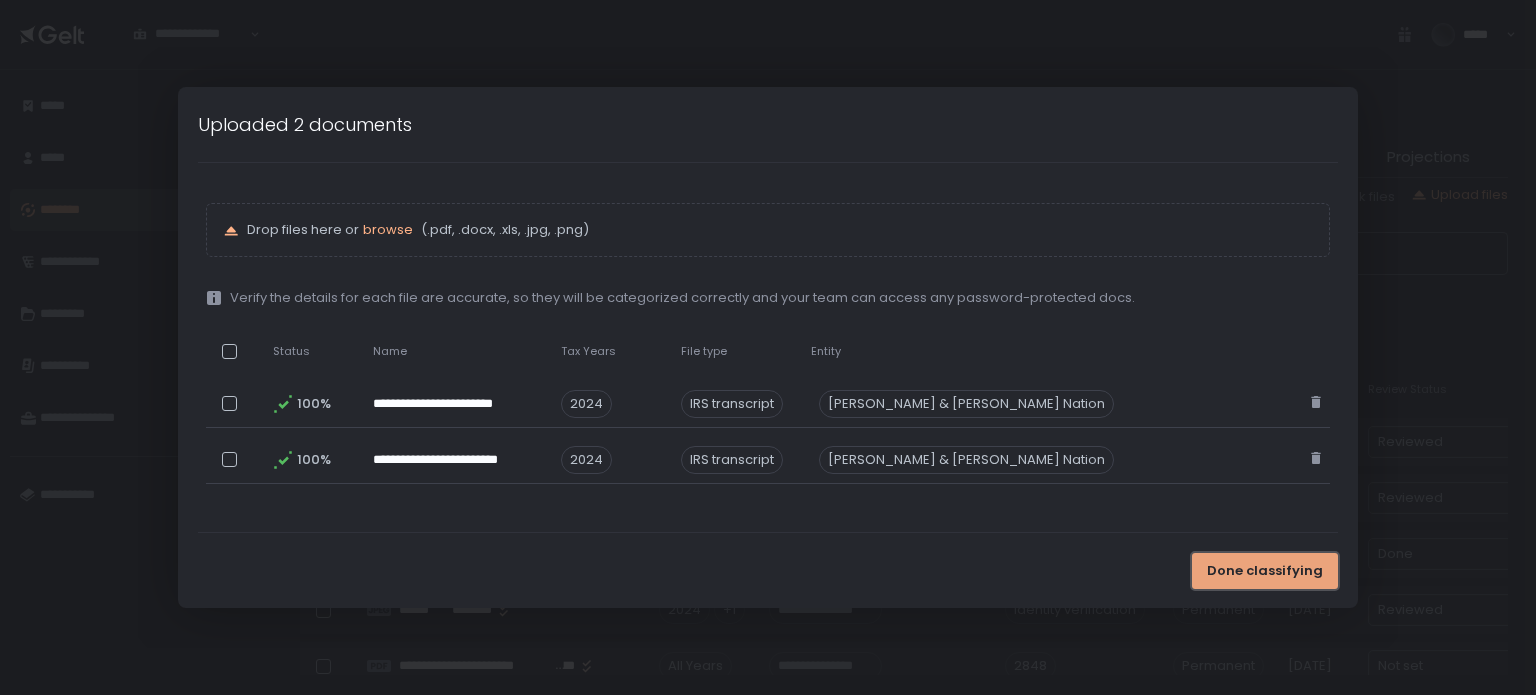 click on "Done classifying" at bounding box center [1265, 571] 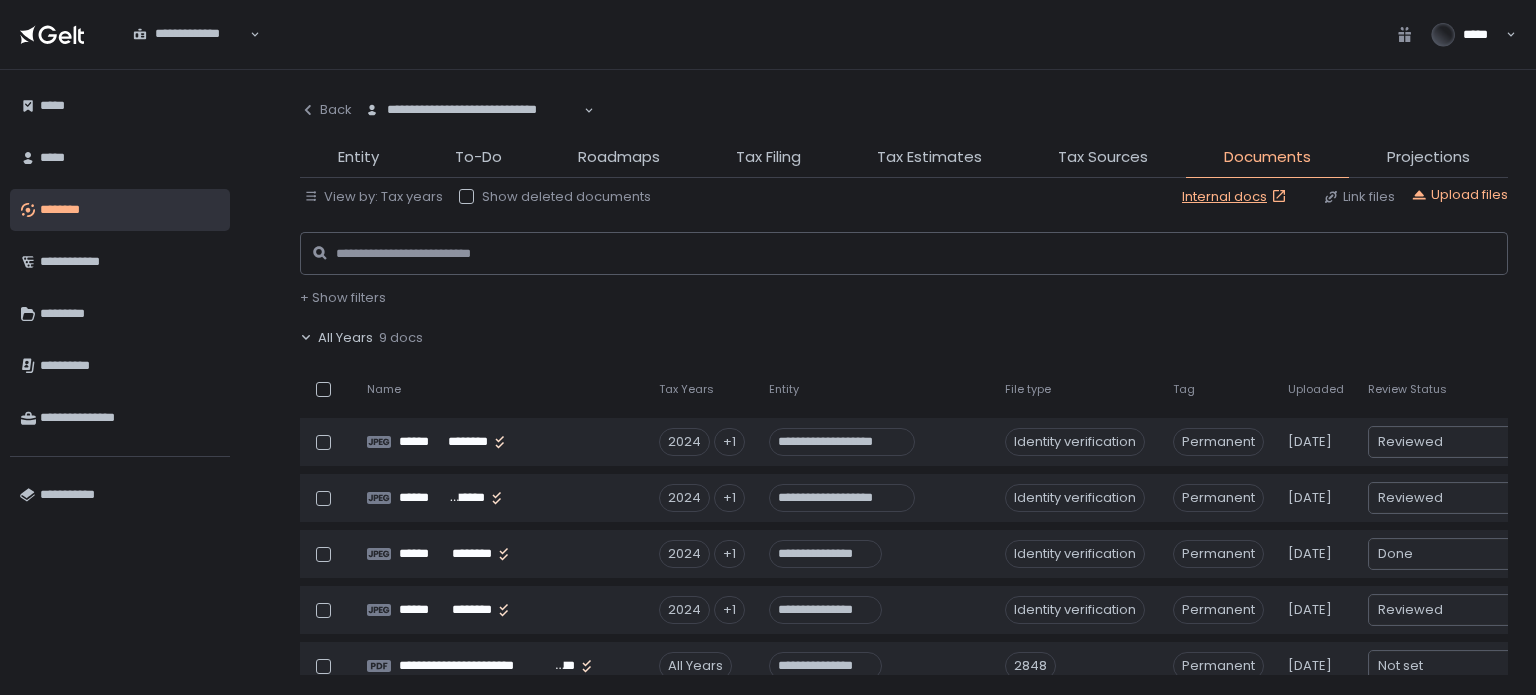 click on "All Years" 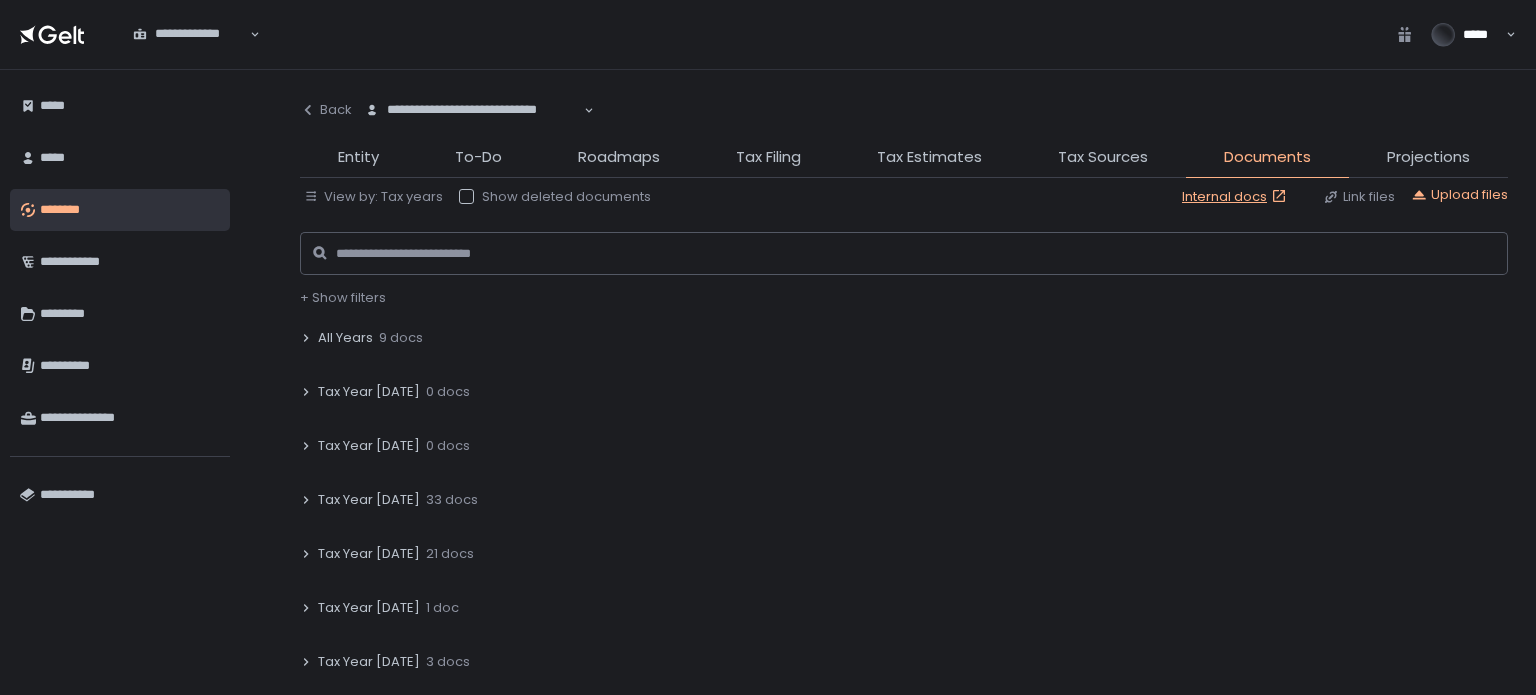 click on "Tax Year [DATE]" 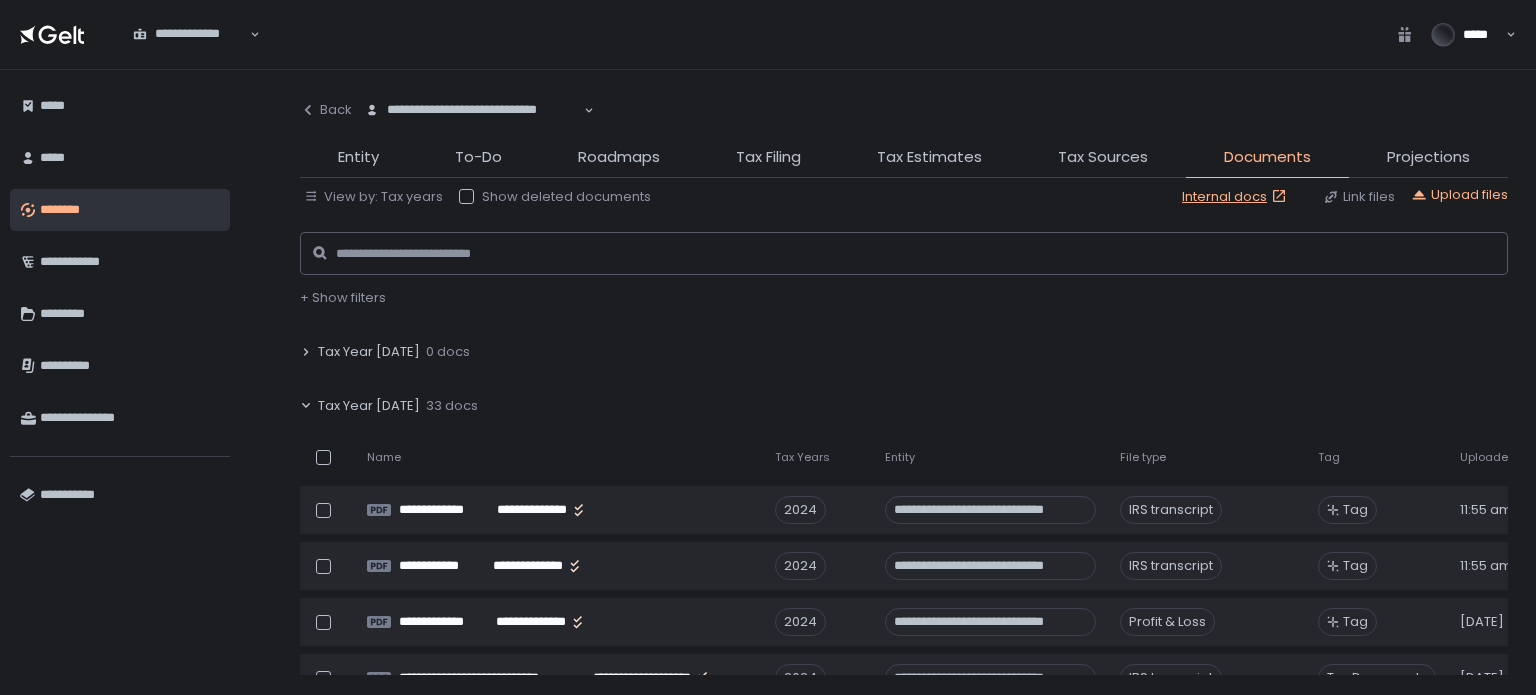 scroll, scrollTop: 200, scrollLeft: 0, axis: vertical 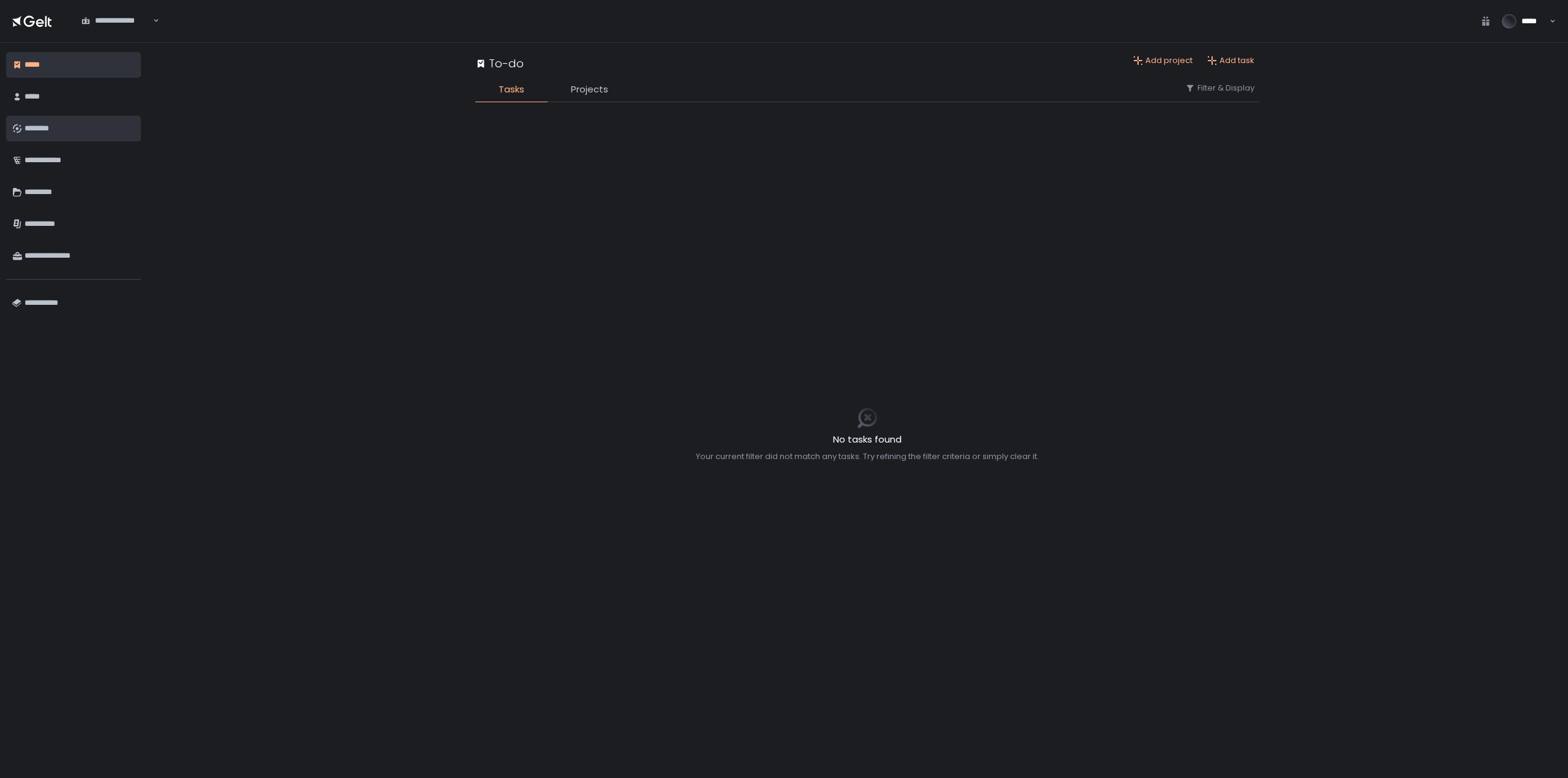 click on "********" at bounding box center (80, 129) 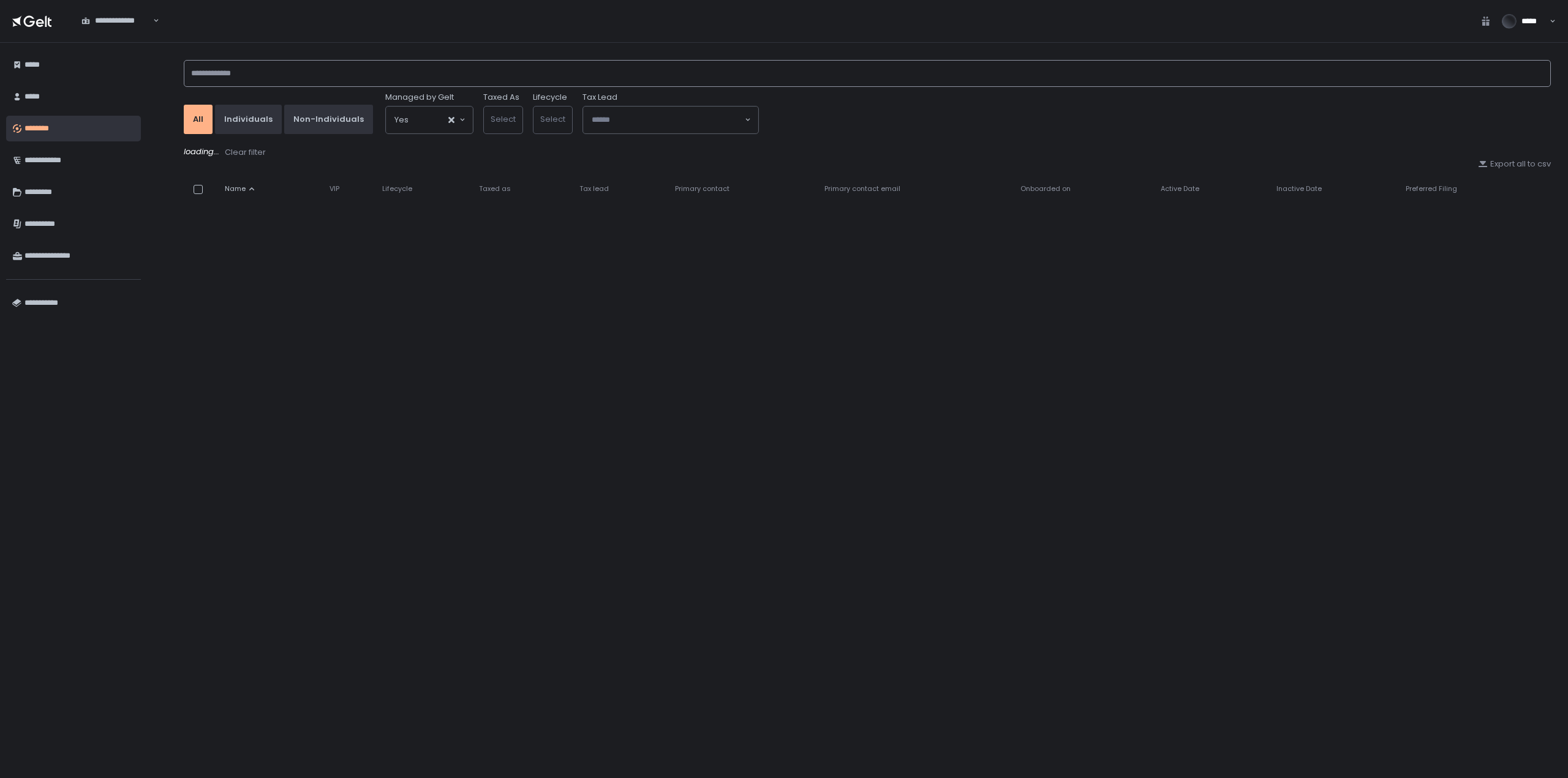 click 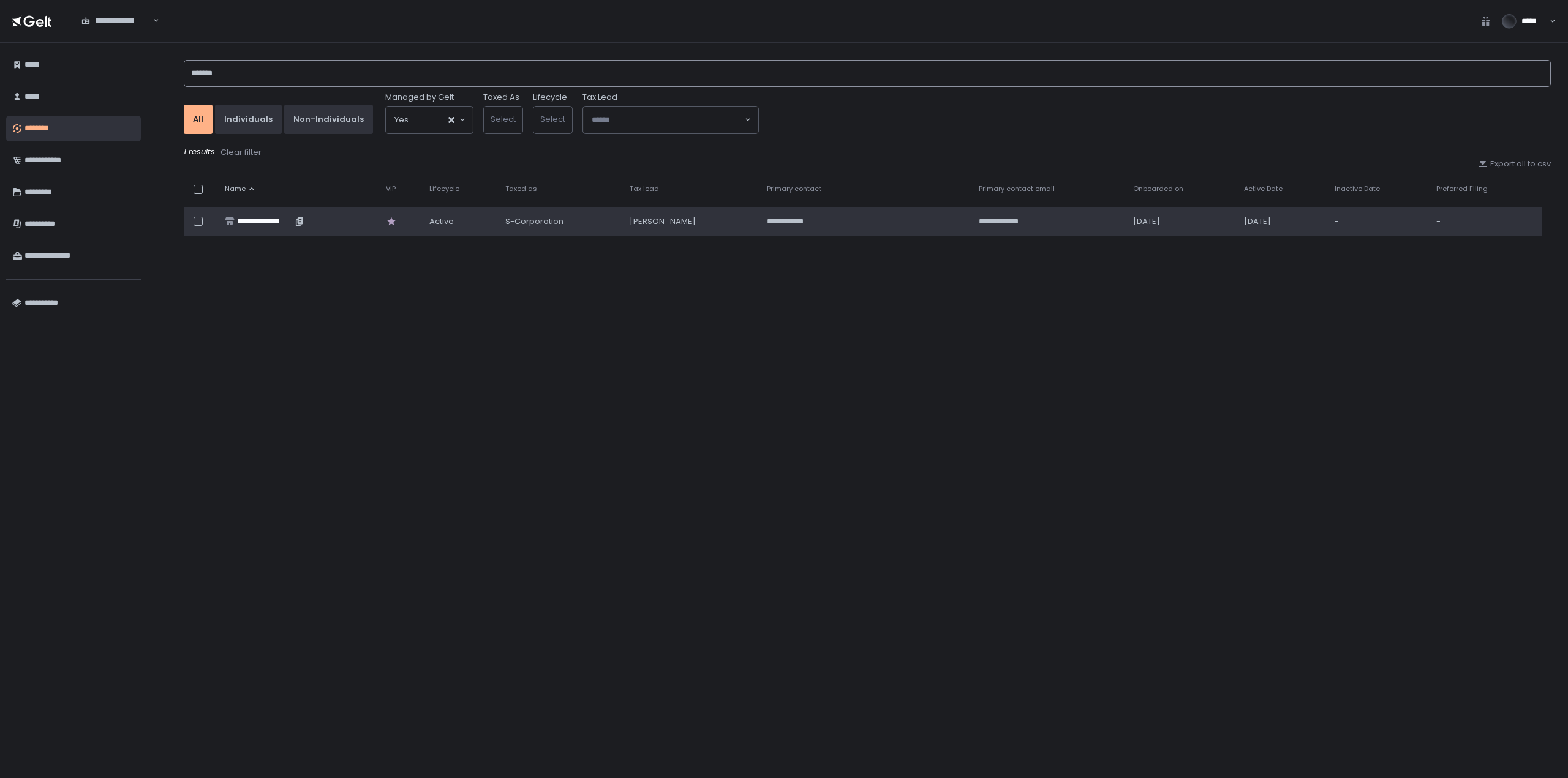 type on "*******" 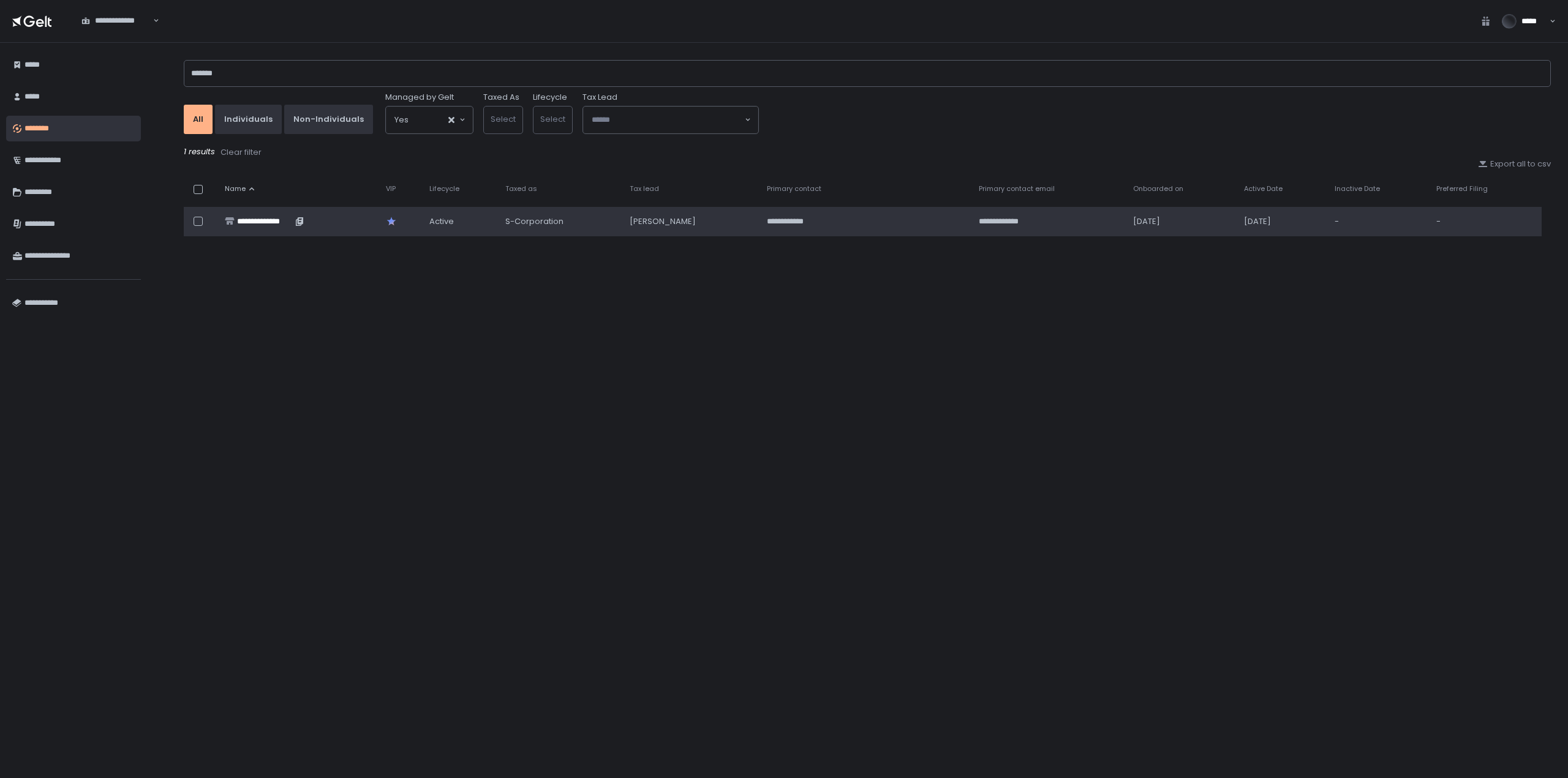 click on "**********" at bounding box center (265, 222) 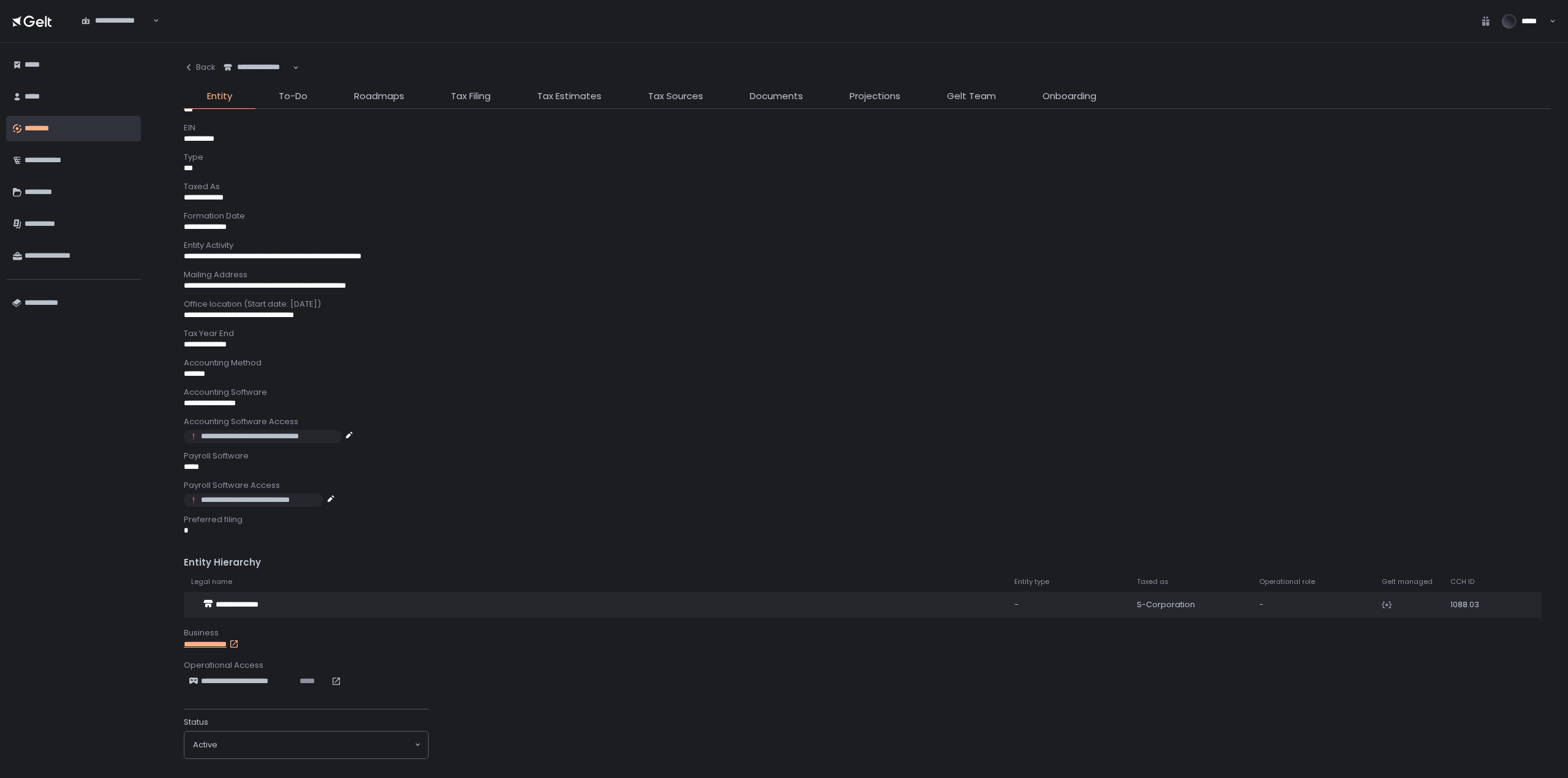 scroll, scrollTop: 288, scrollLeft: 0, axis: vertical 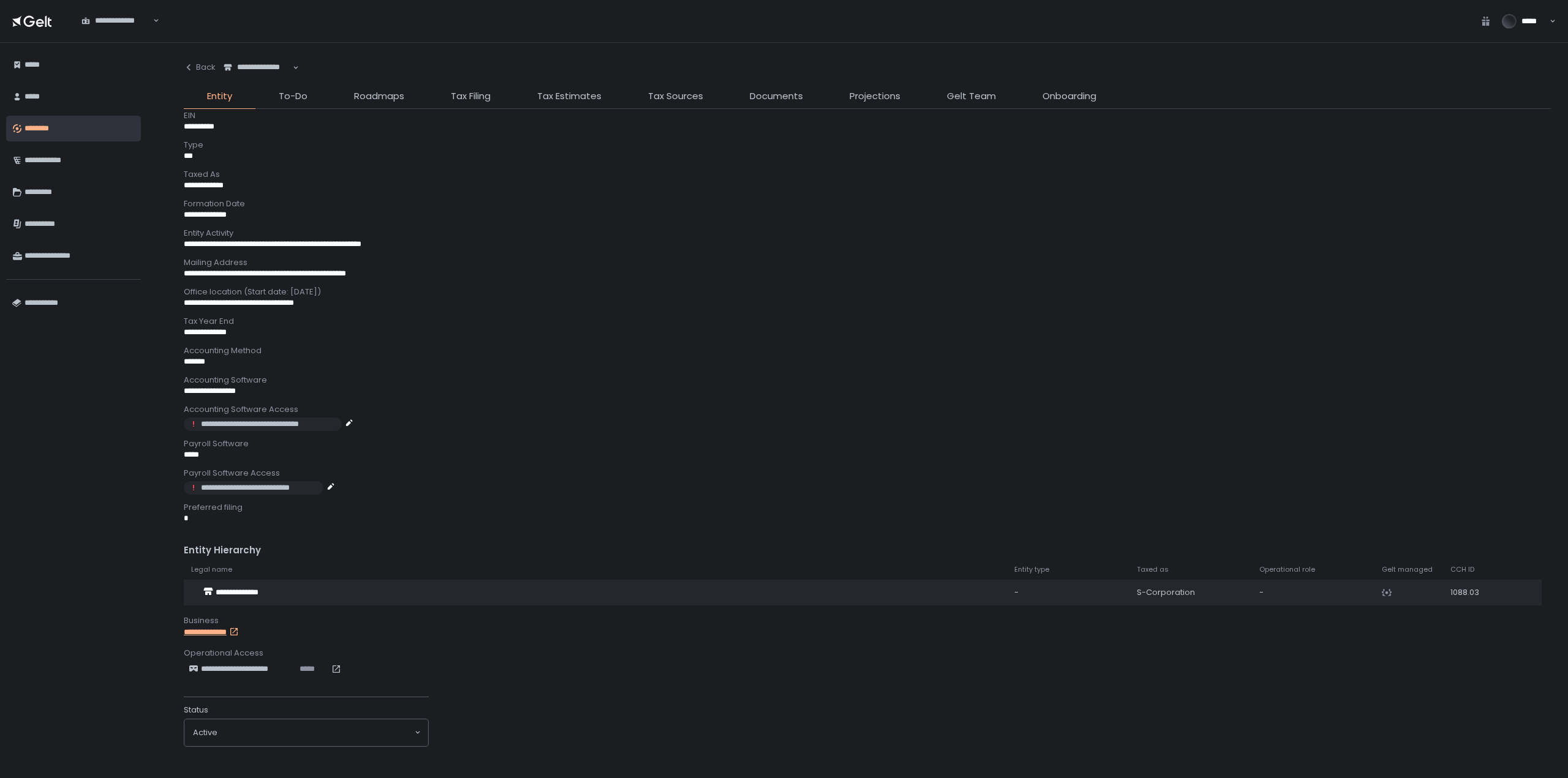 click on "**********" at bounding box center (218, 632) 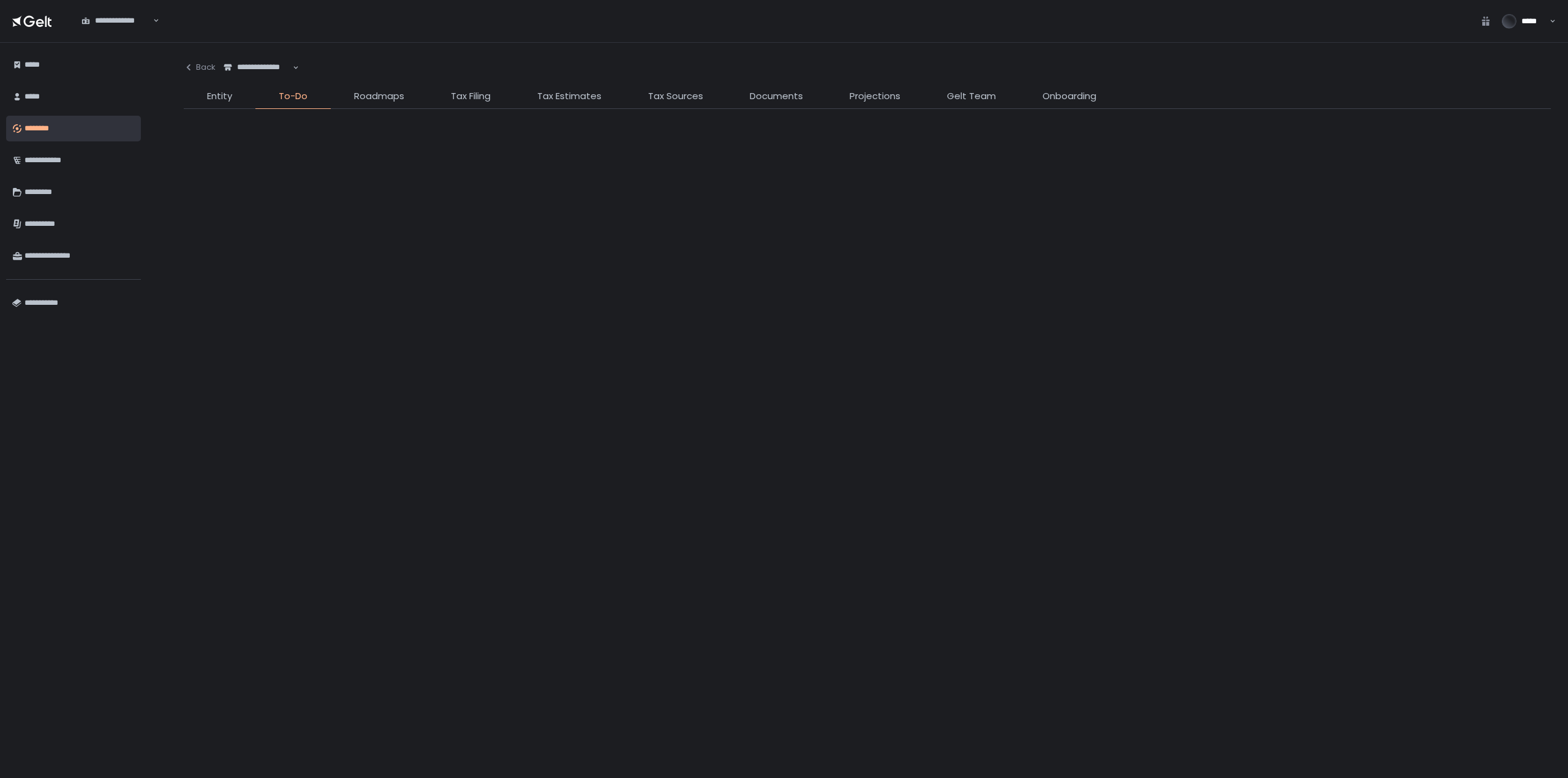 scroll, scrollTop: 0, scrollLeft: 0, axis: both 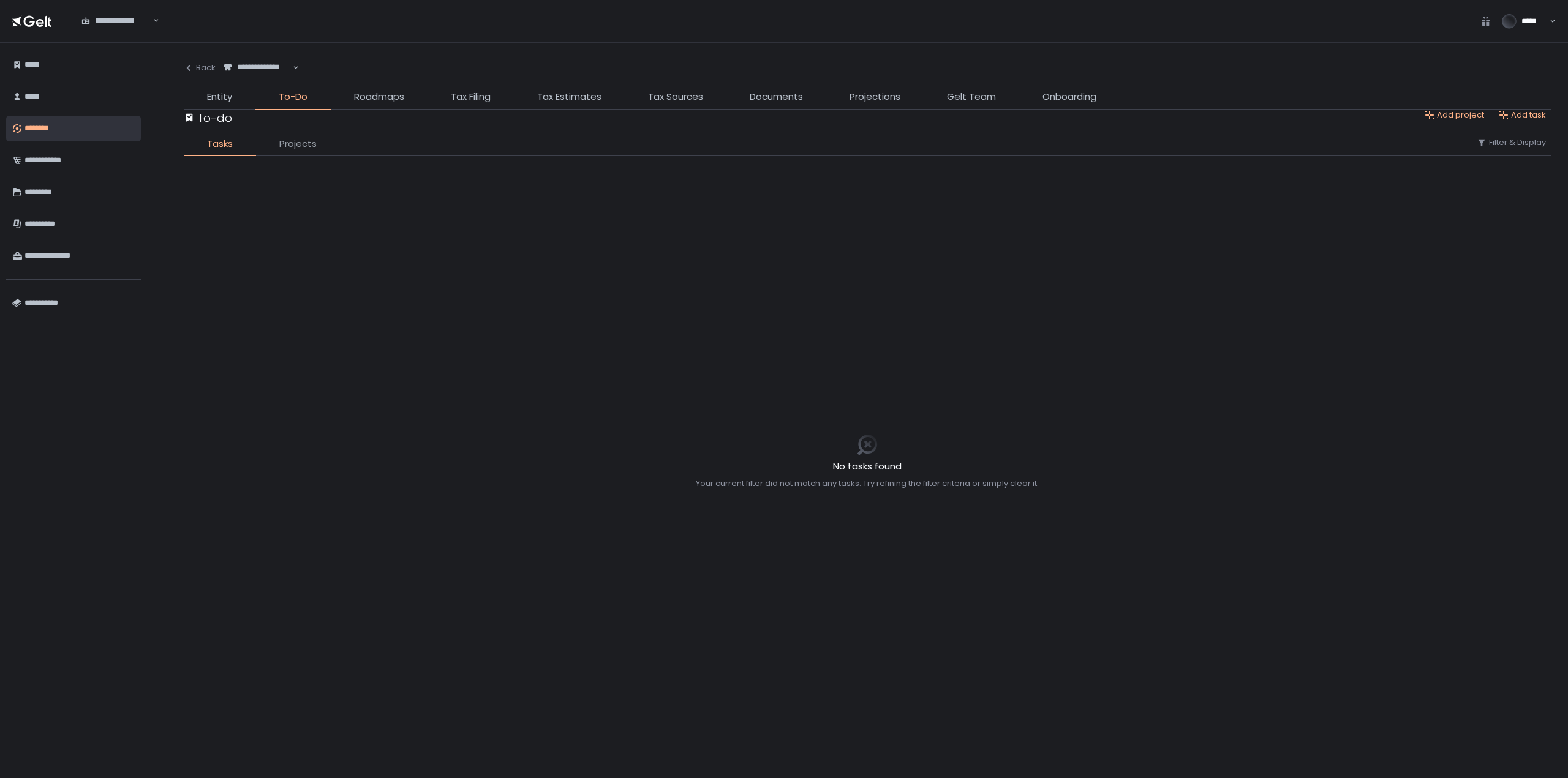 click on "Projects" at bounding box center [298, 144] 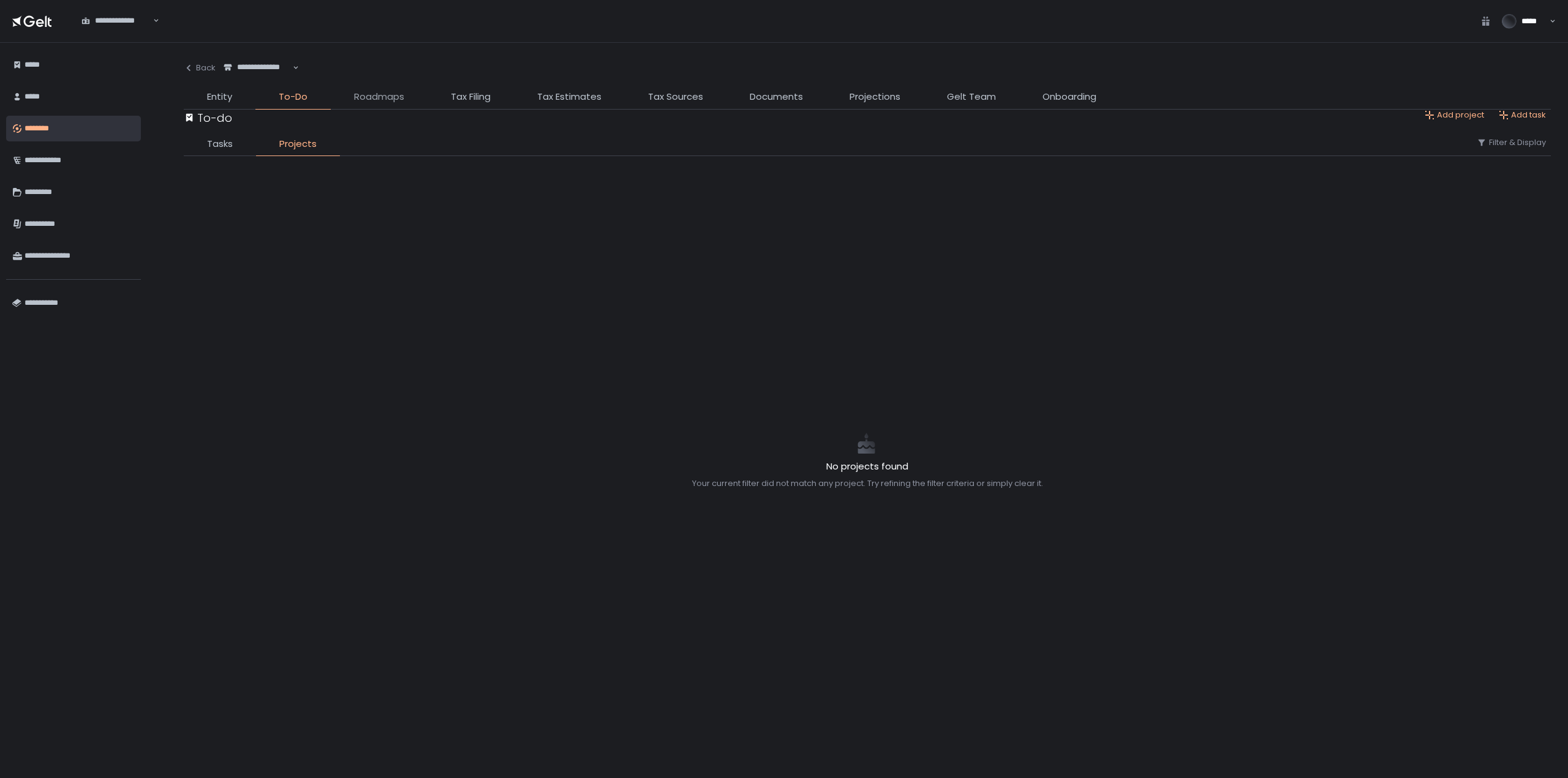 click on "Roadmaps" at bounding box center (379, 97) 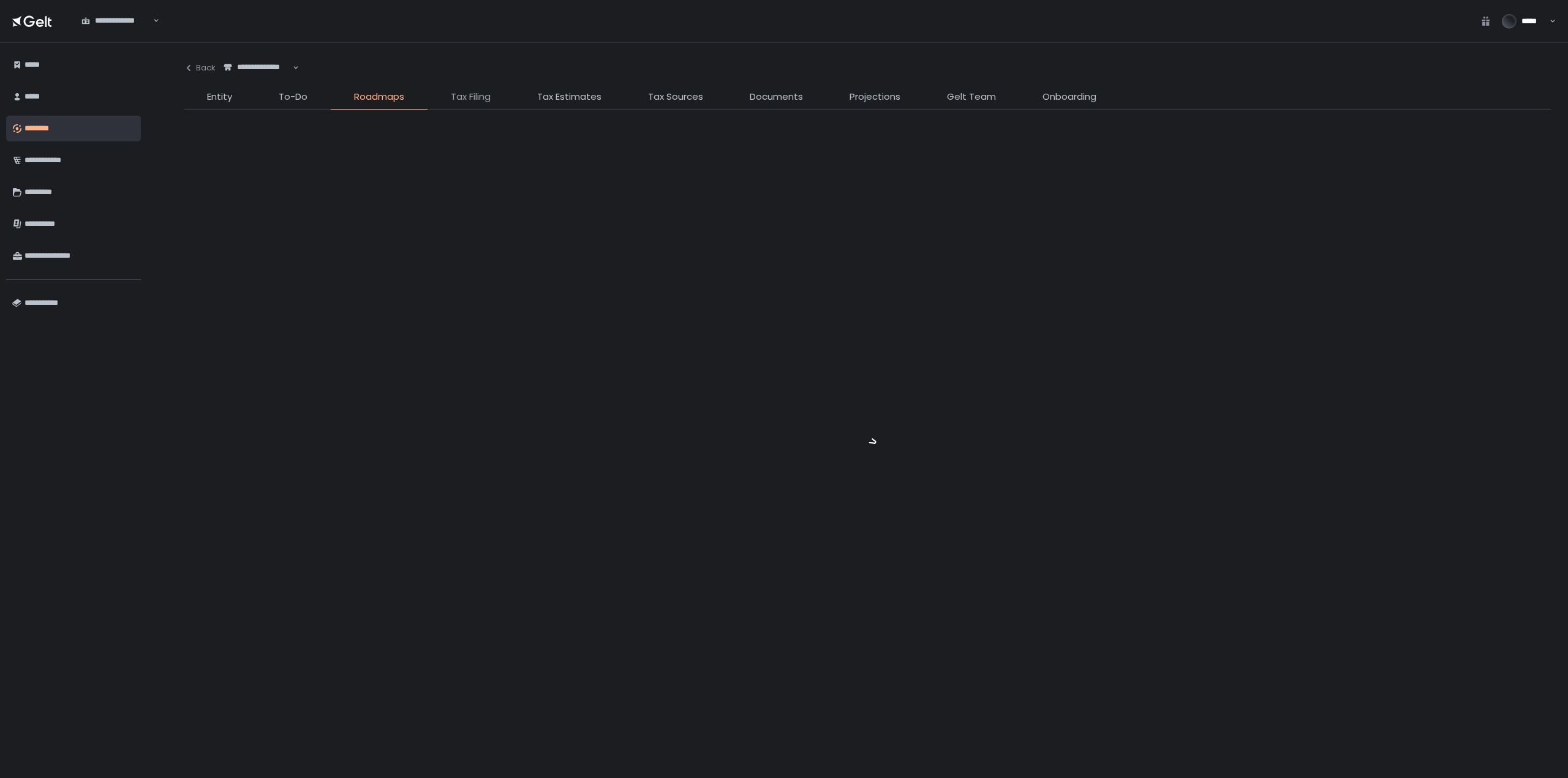 click on "Tax Filing" at bounding box center (470, 97) 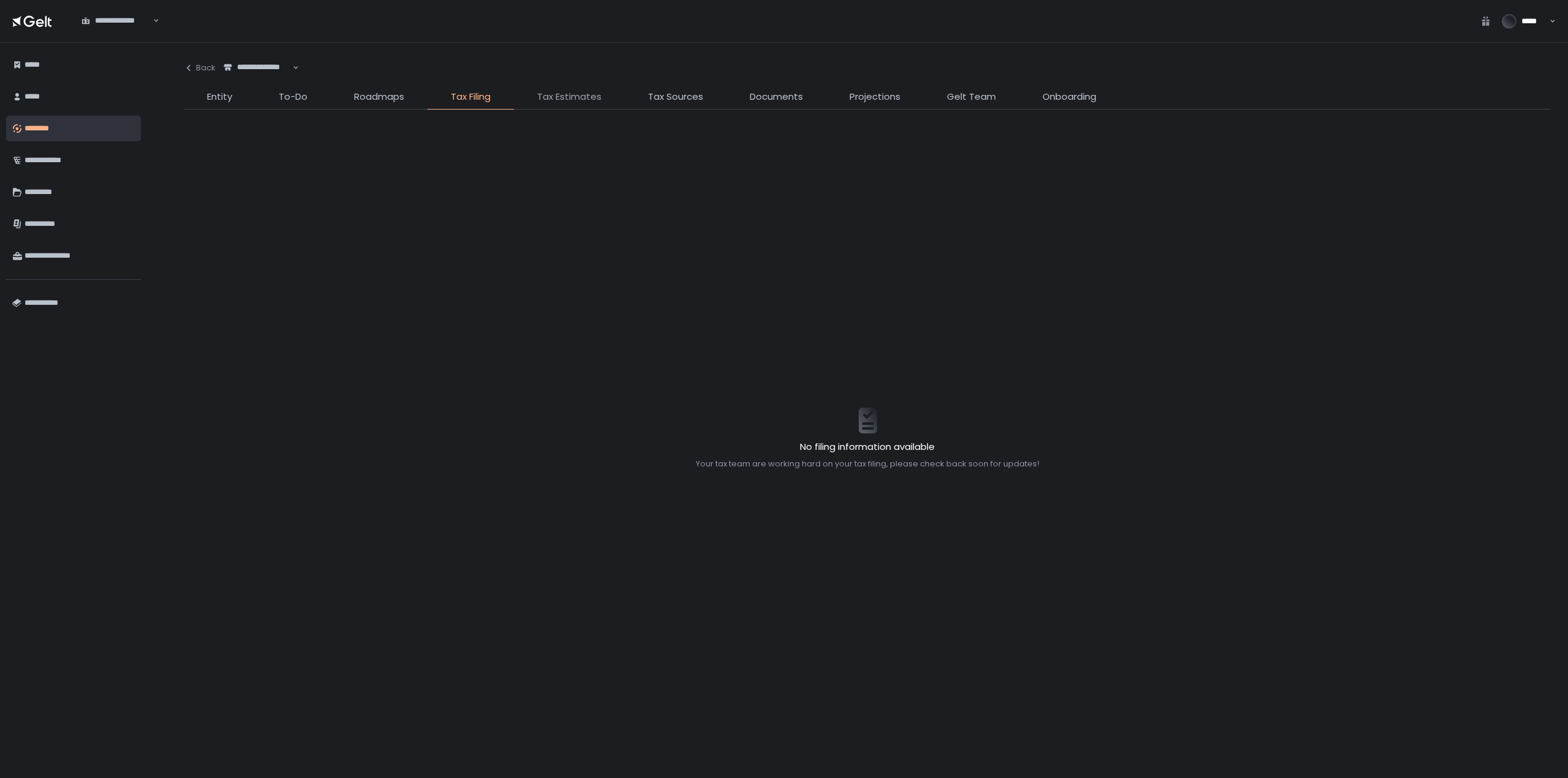 click on "Tax Estimates" at bounding box center [569, 97] 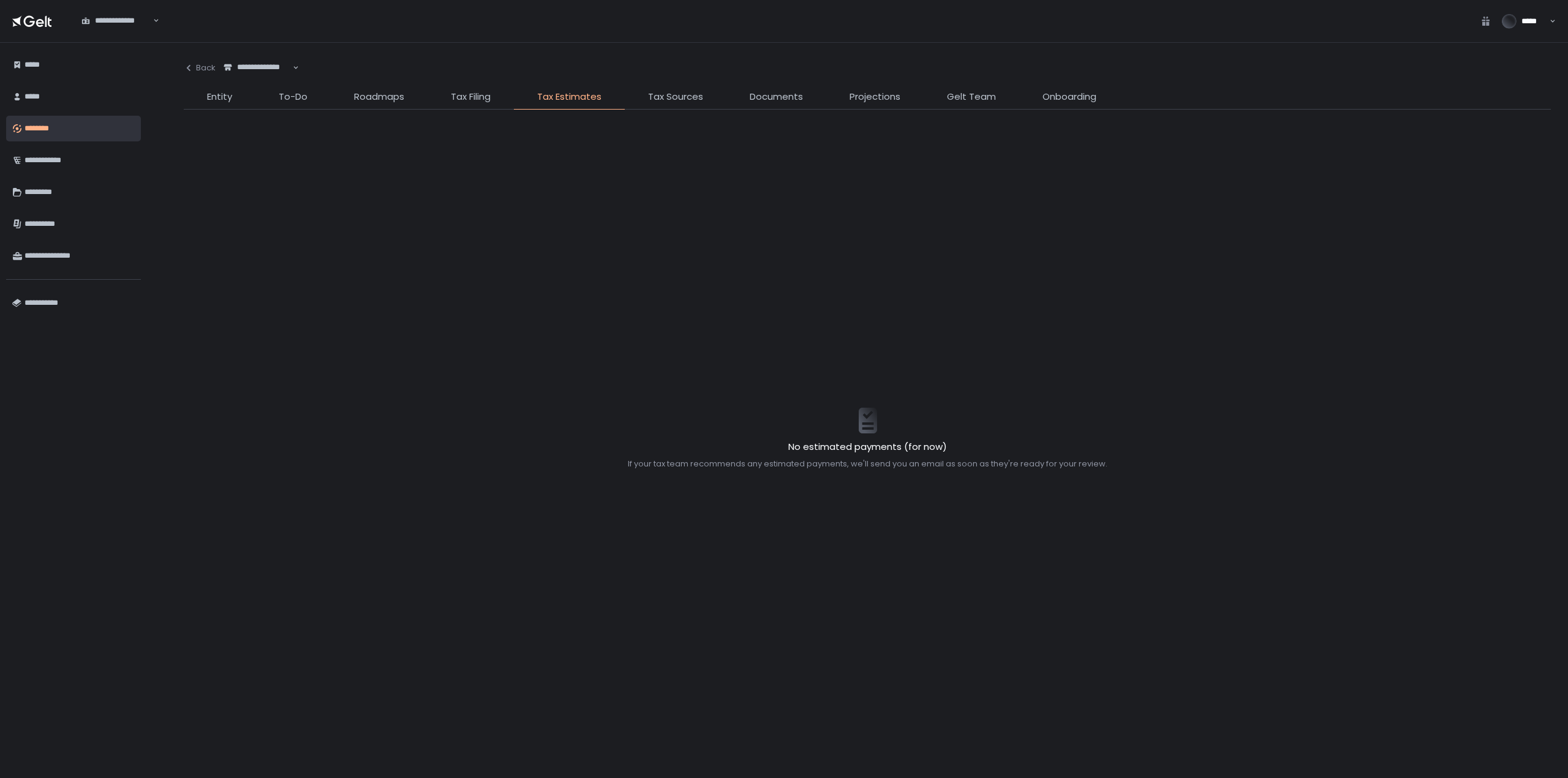 click on "**********" at bounding box center (867, 410) 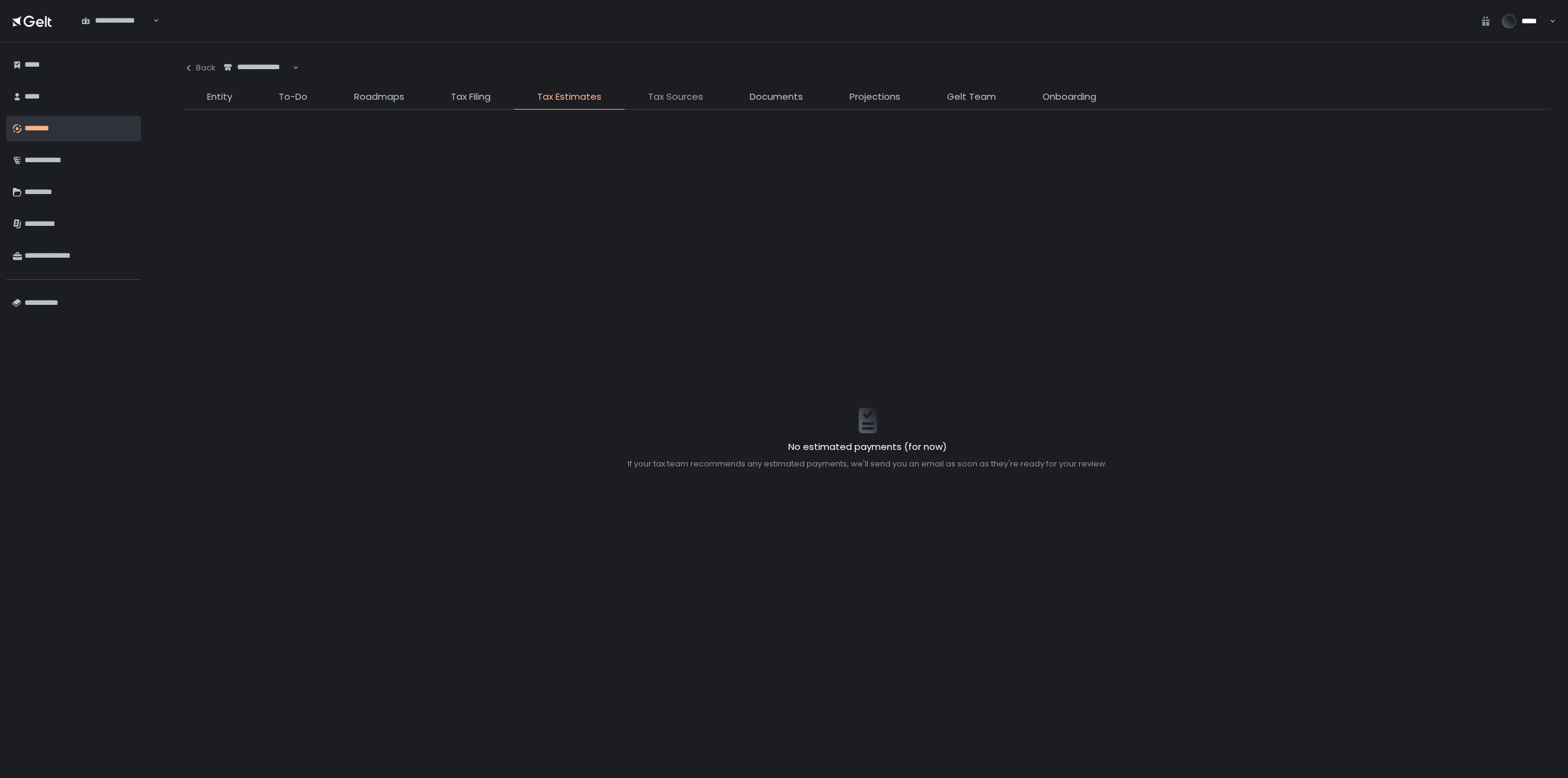 click on "Tax Sources" at bounding box center [676, 97] 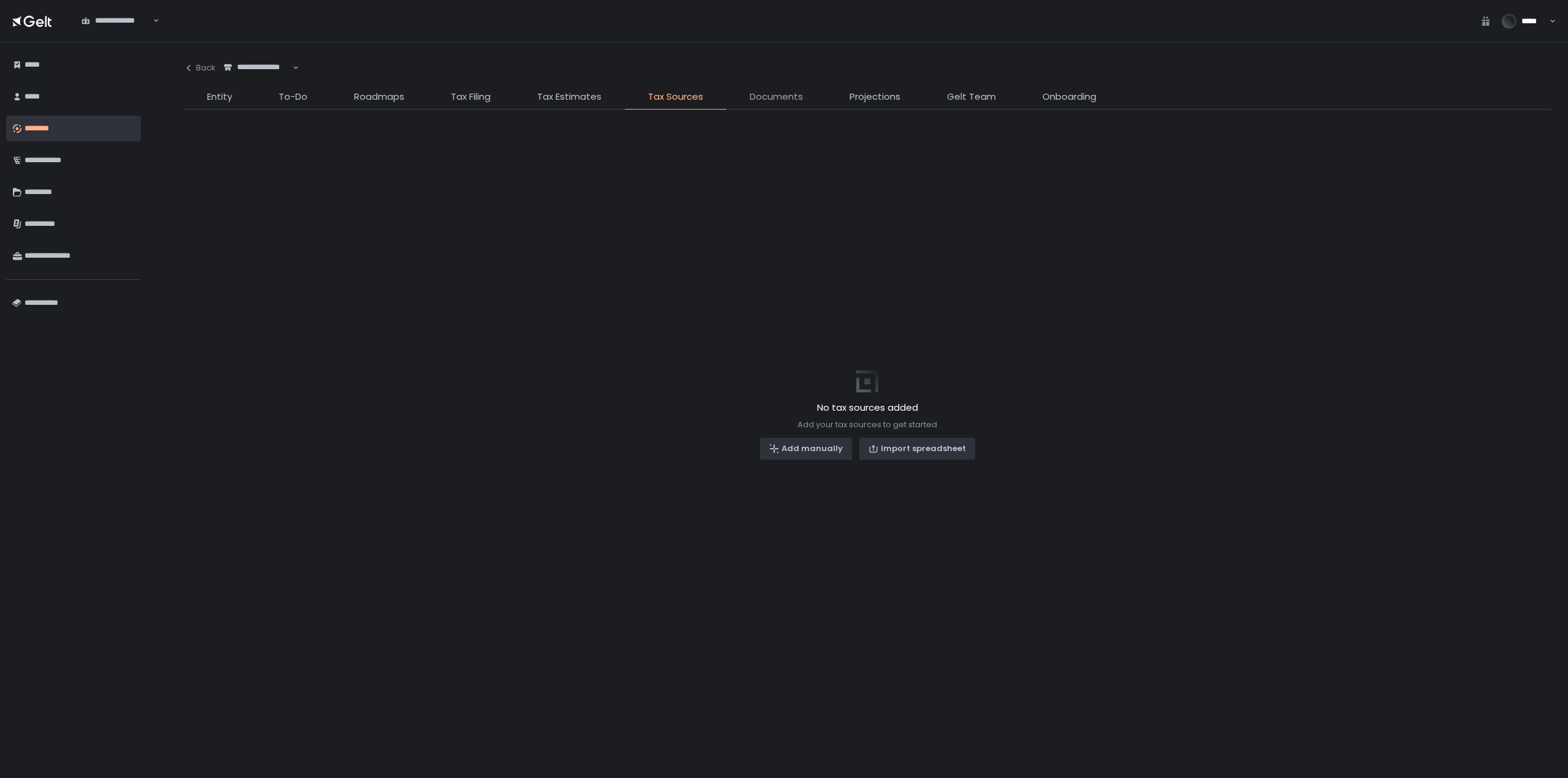 click on "Documents" at bounding box center [776, 97] 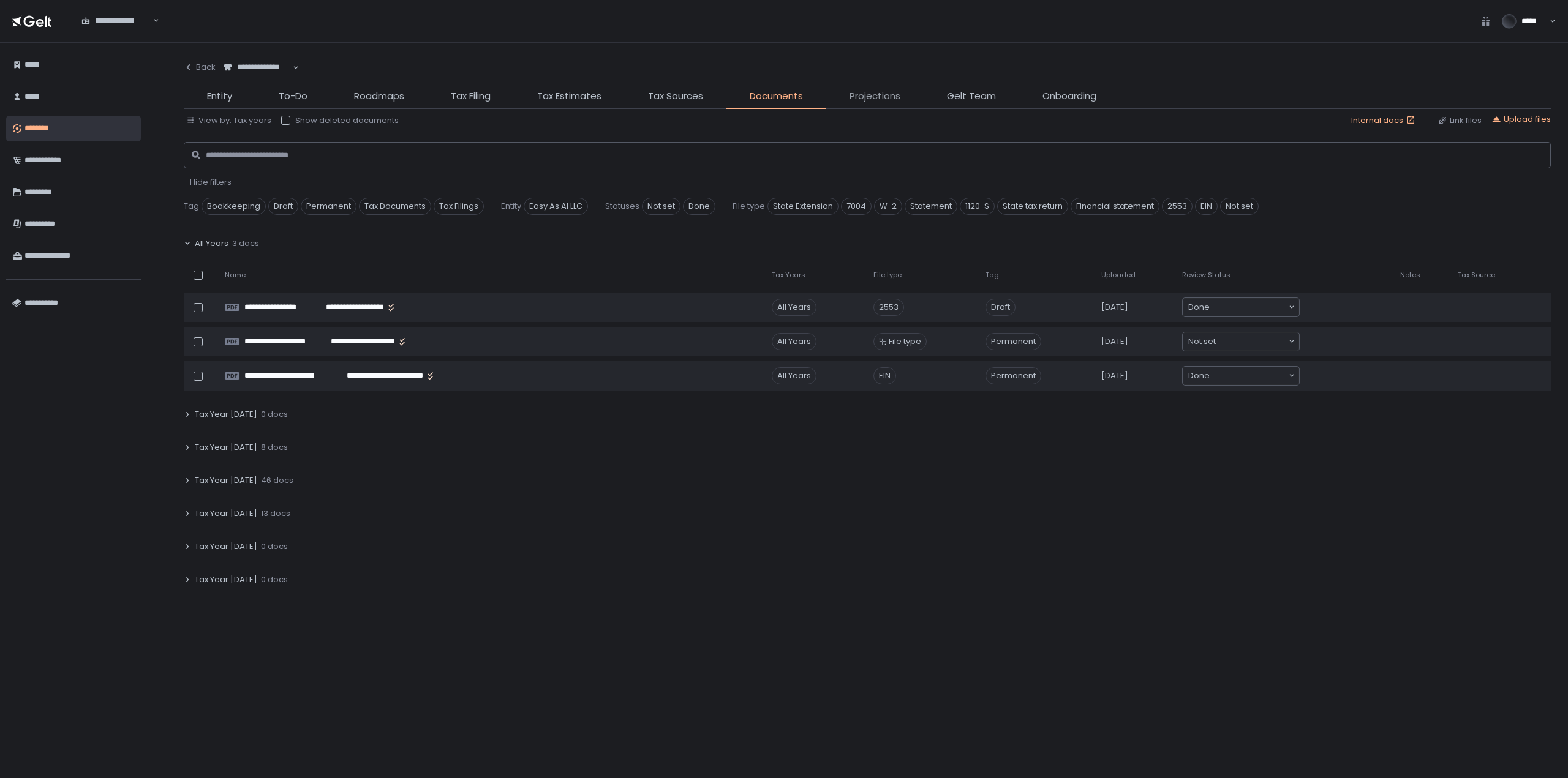 click on "Projections" at bounding box center (875, 96) 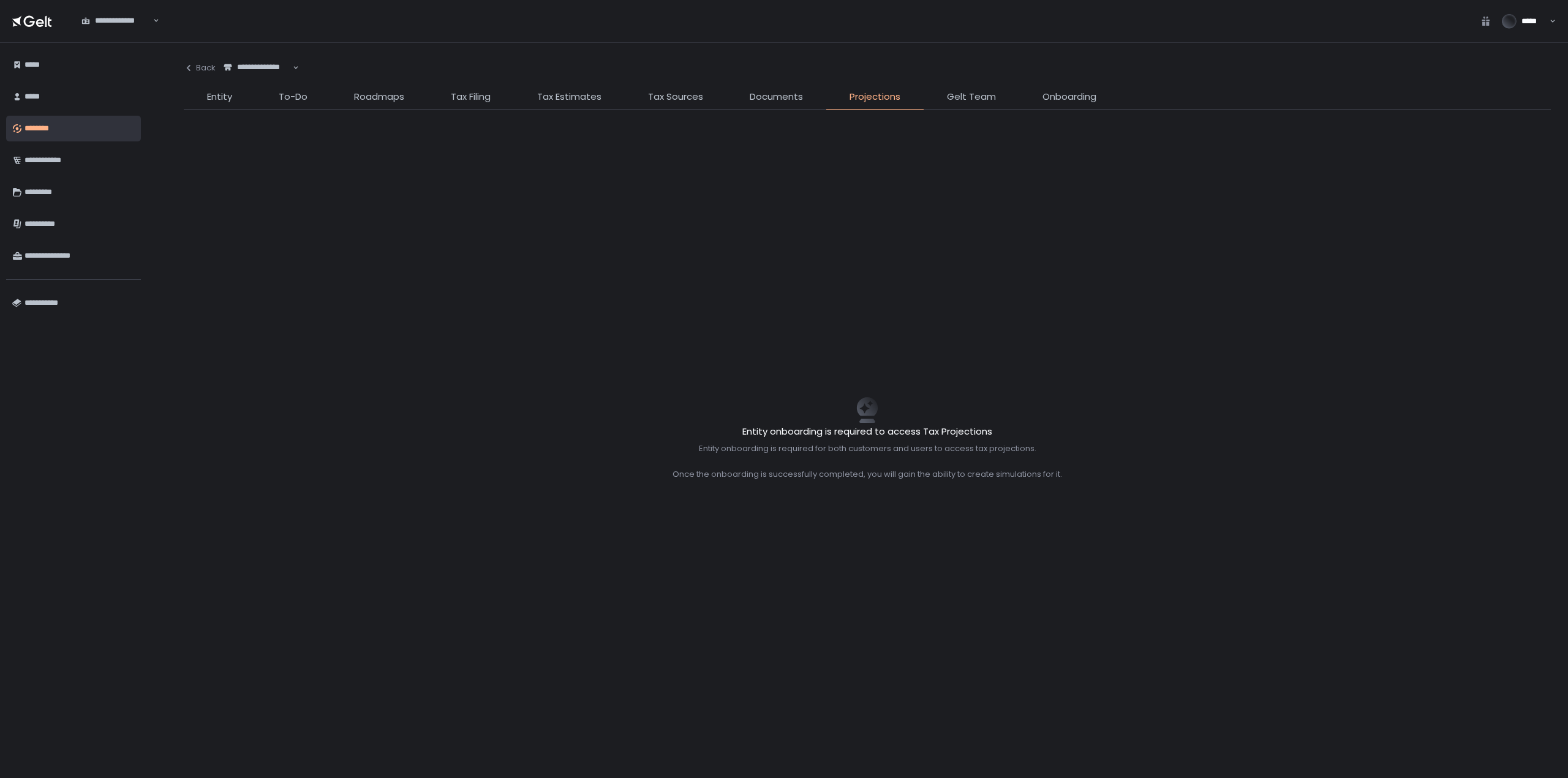click on "Documents" 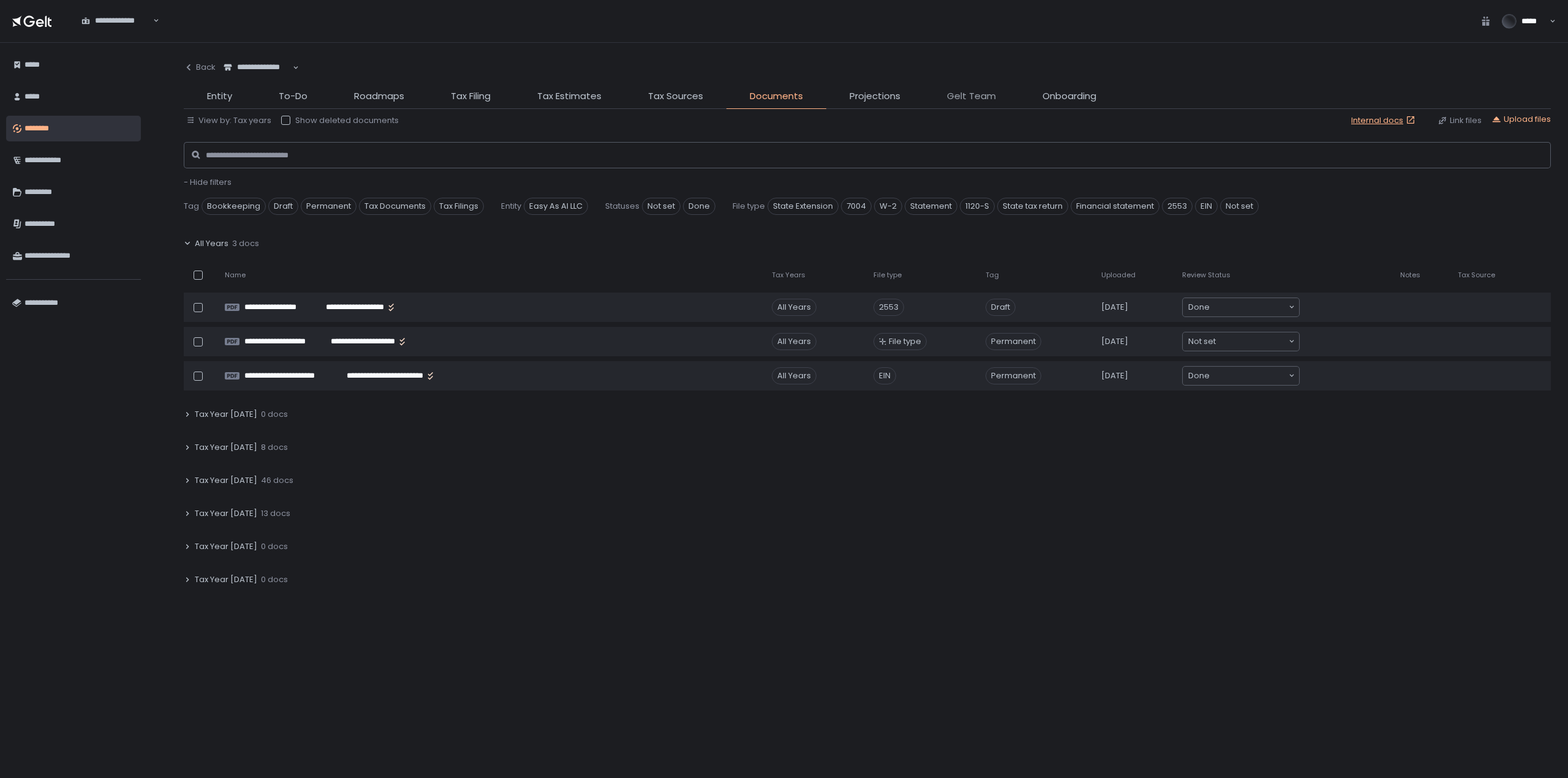 click on "Gelt Team" at bounding box center (971, 96) 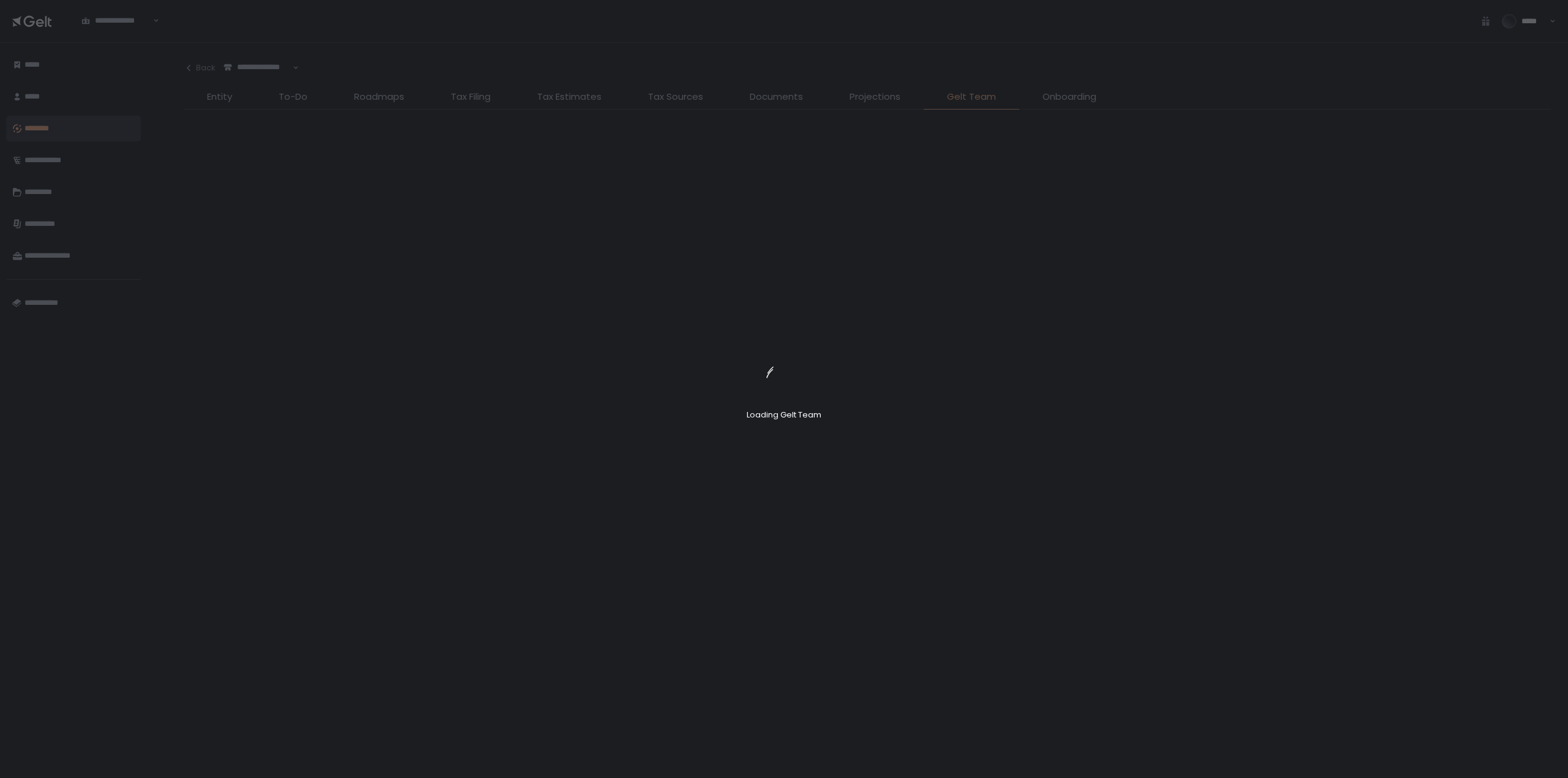 click on "Loading Gelt Team" 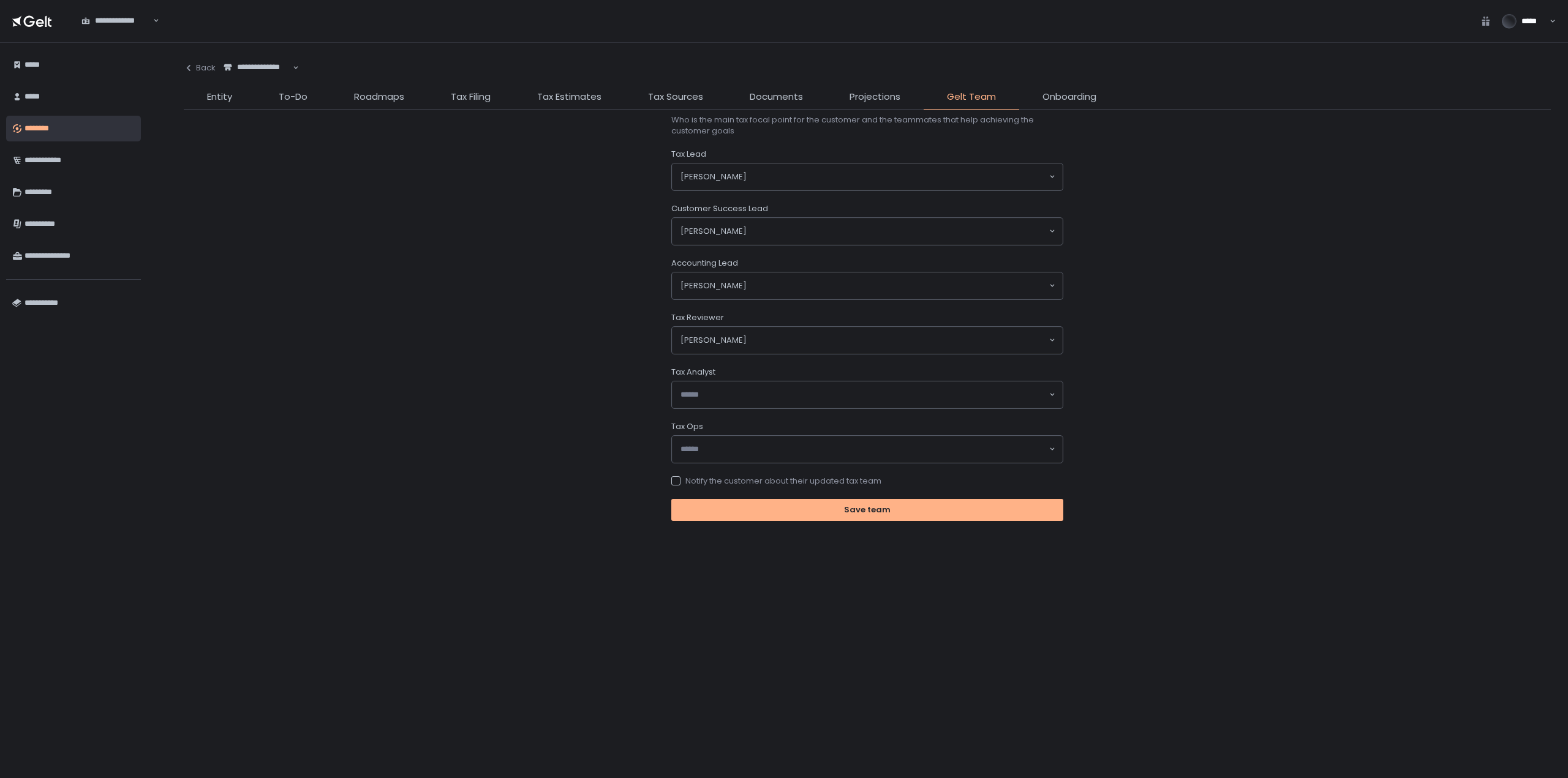click on "Entity" at bounding box center [219, 97] 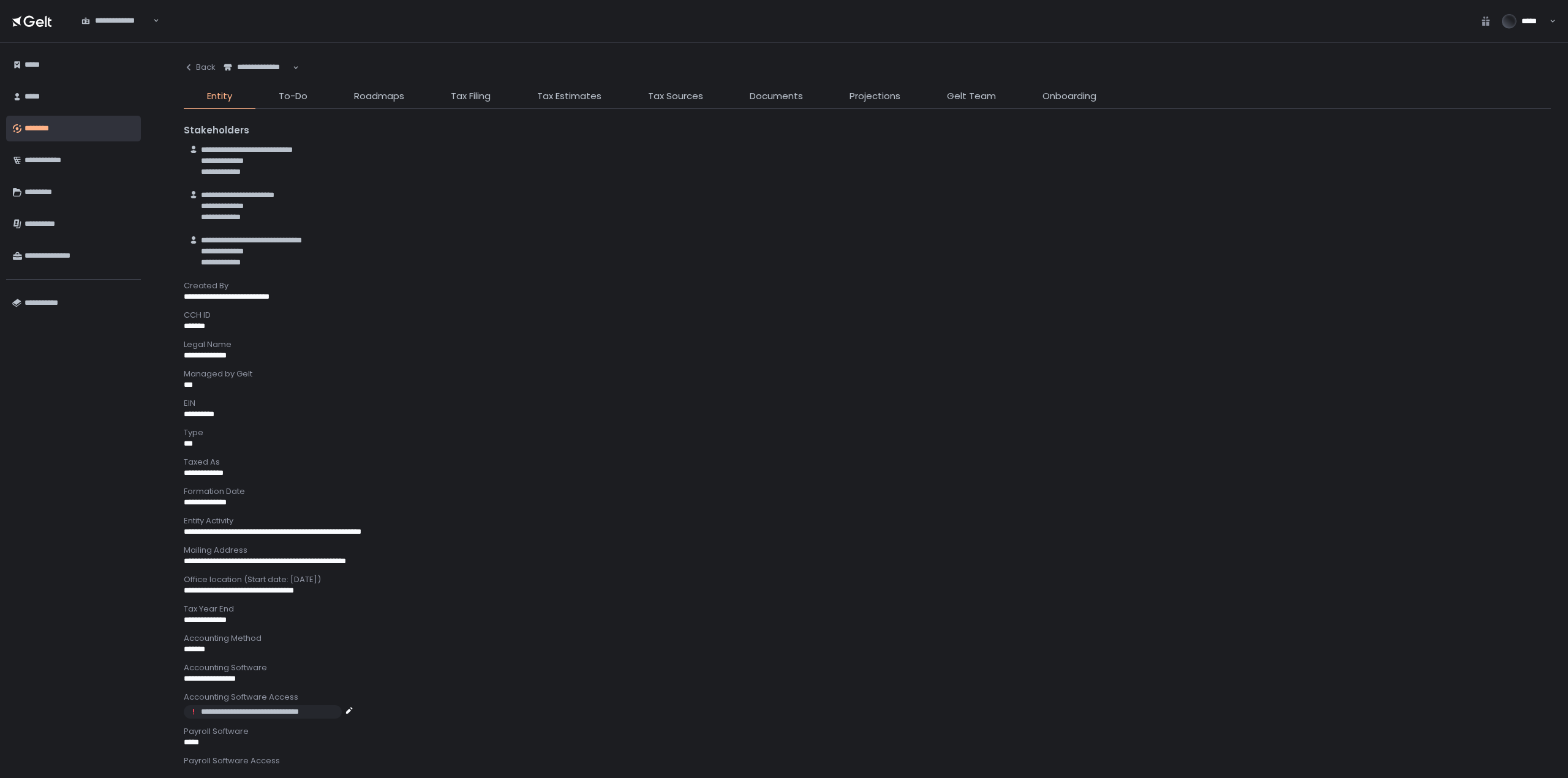click on "**********" 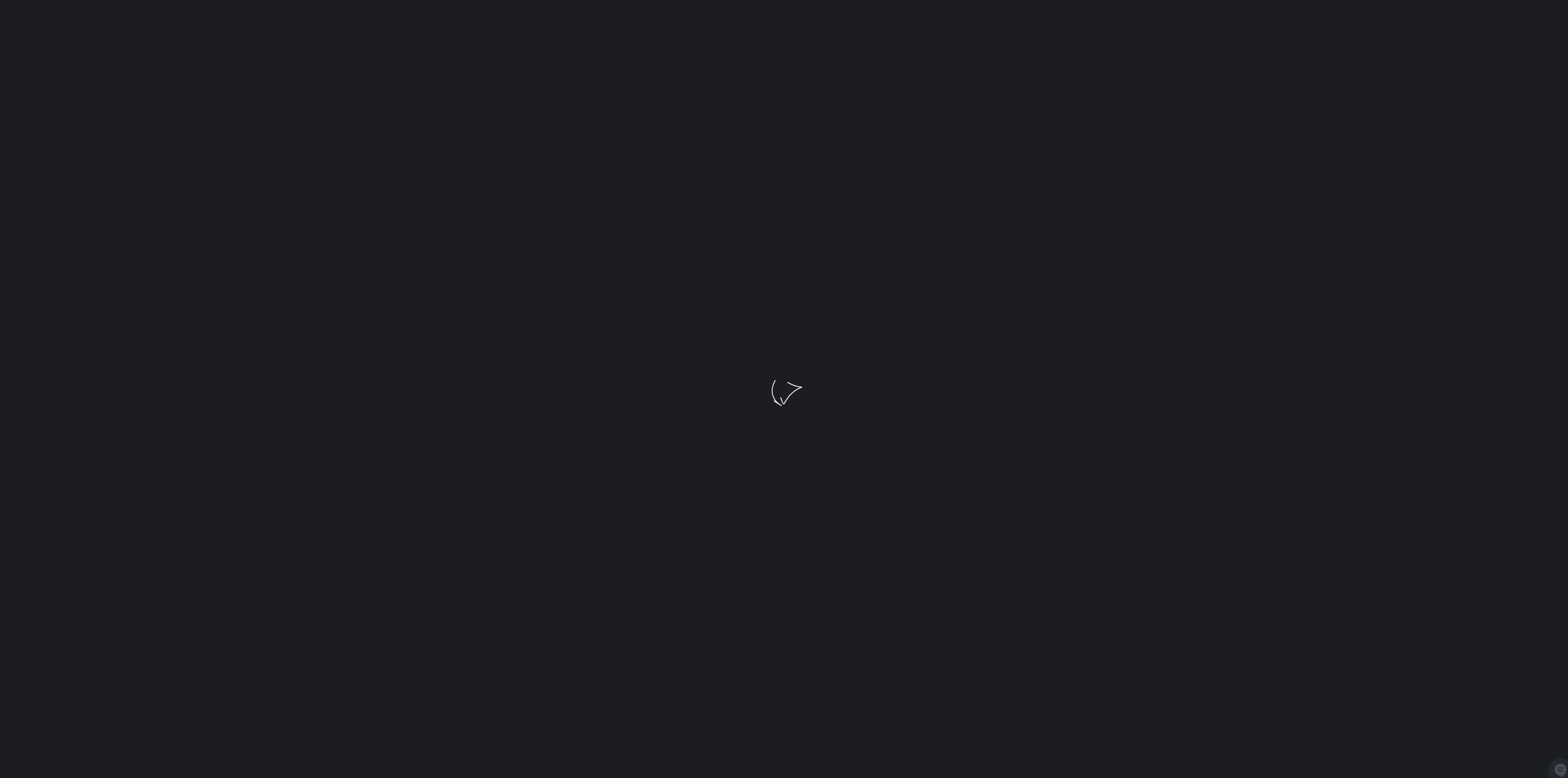 scroll, scrollTop: 0, scrollLeft: 0, axis: both 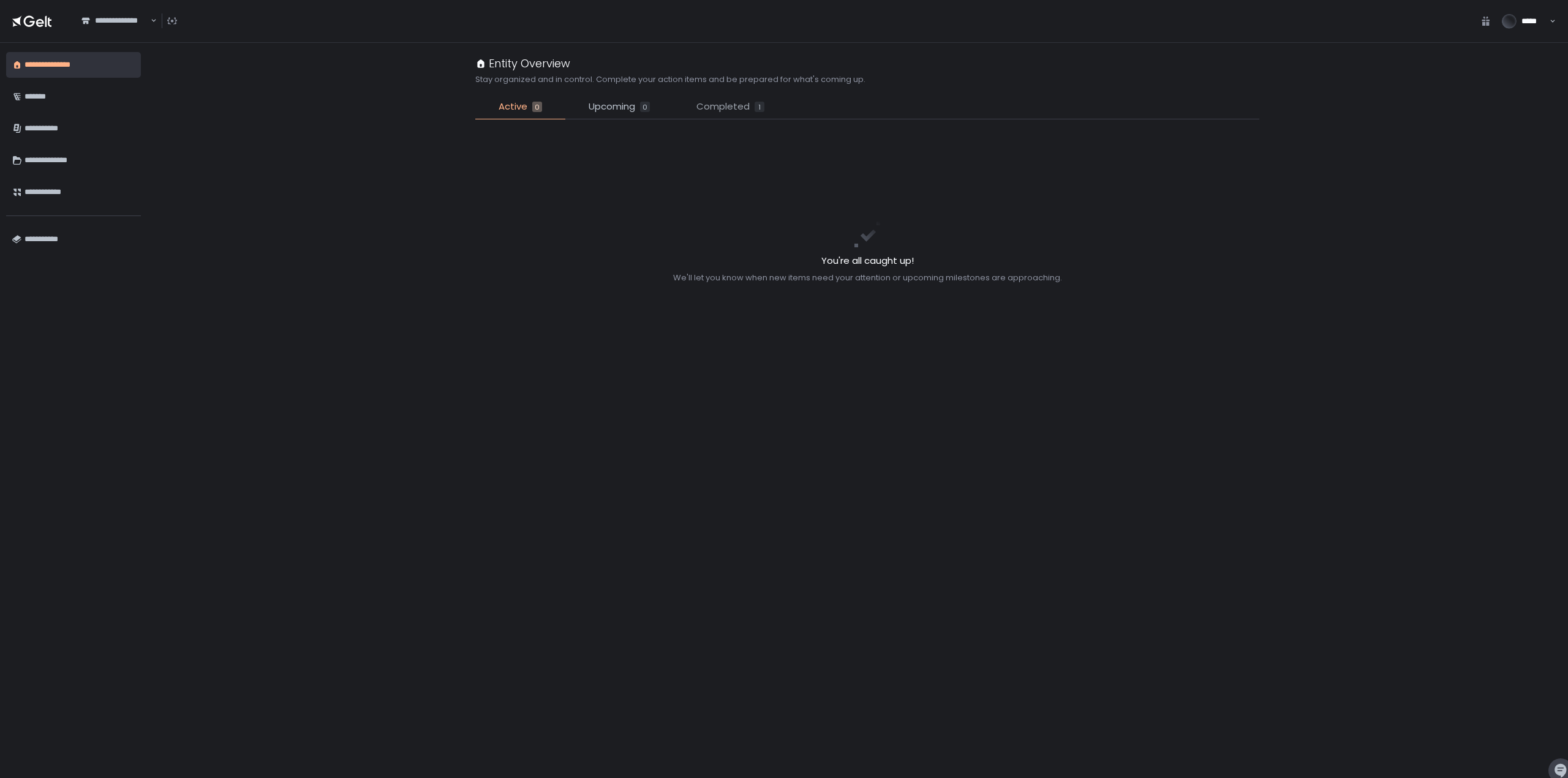 click on "Completed" at bounding box center [723, 107] 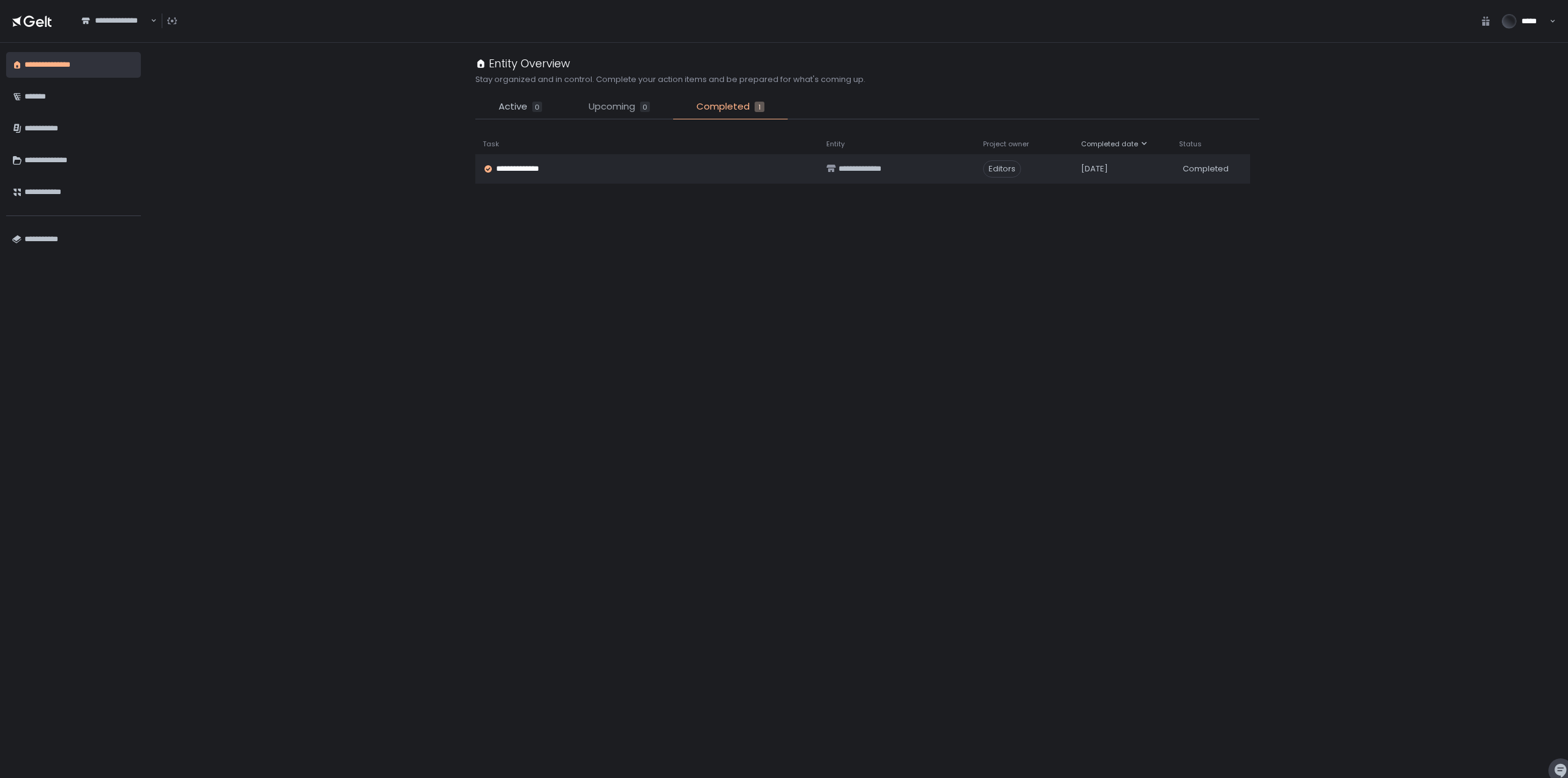 click on "Upcoming" at bounding box center (612, 107) 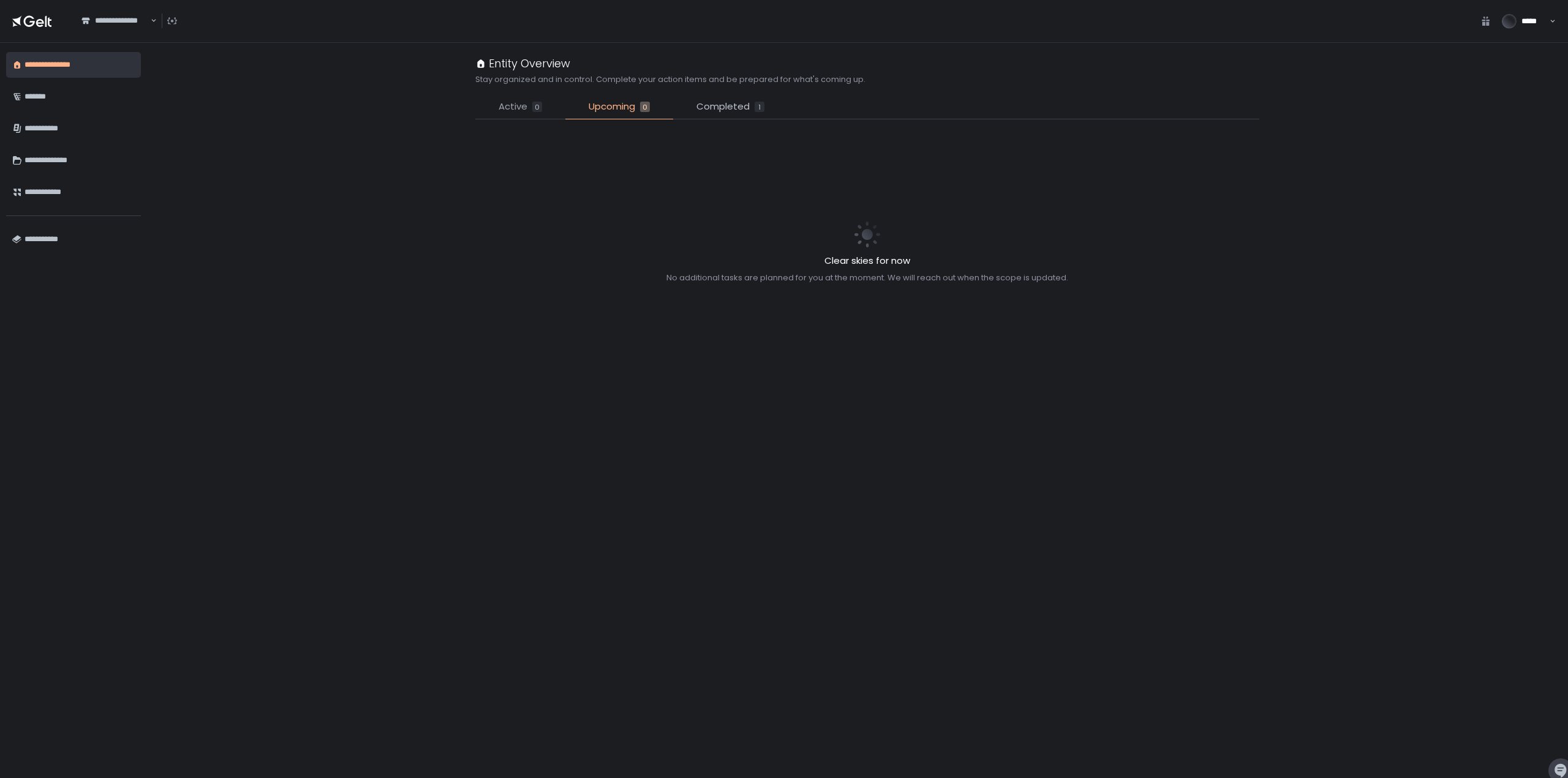 click on "Active" at bounding box center [513, 107] 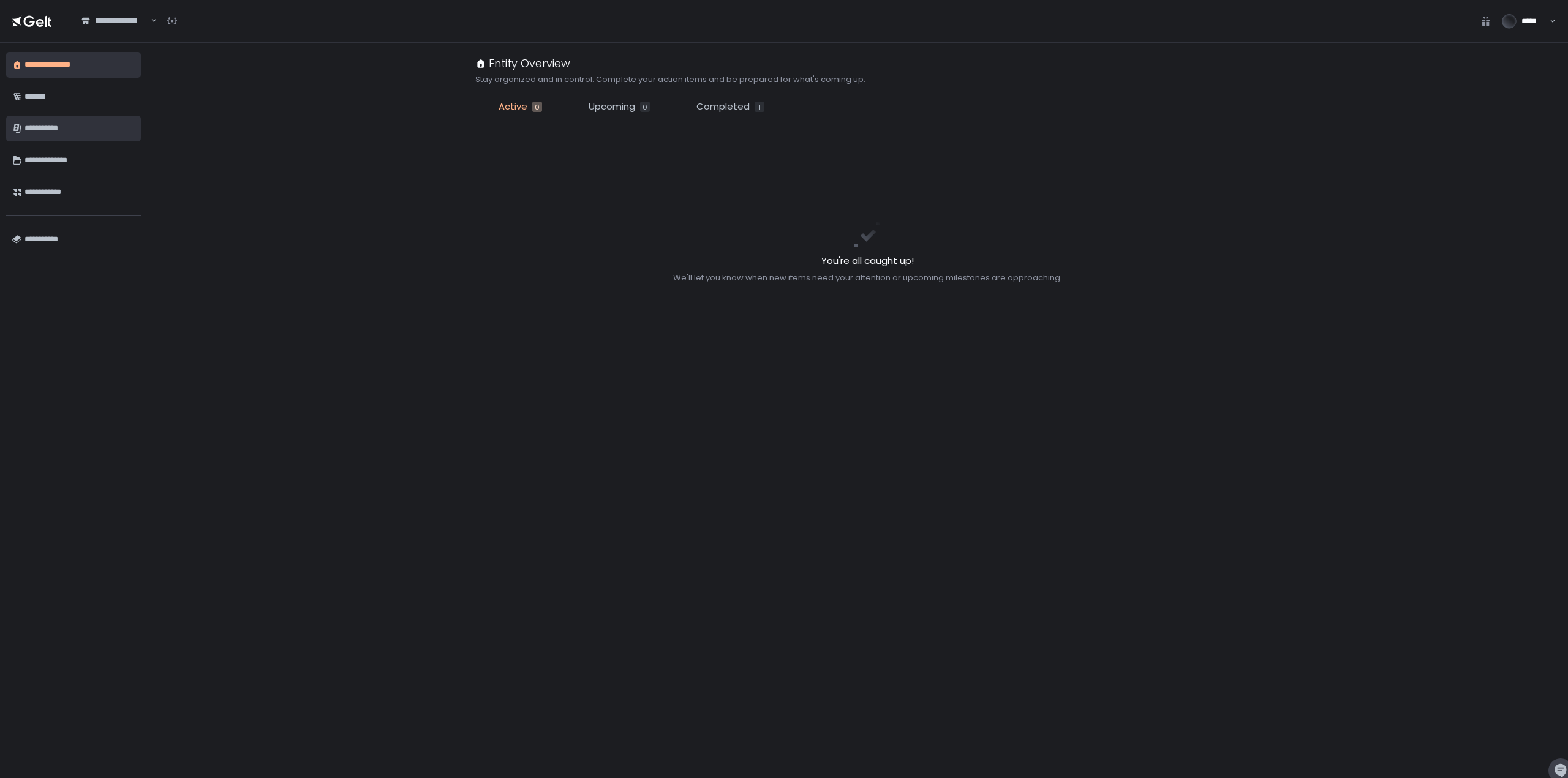 click on "**********" at bounding box center [80, 129] 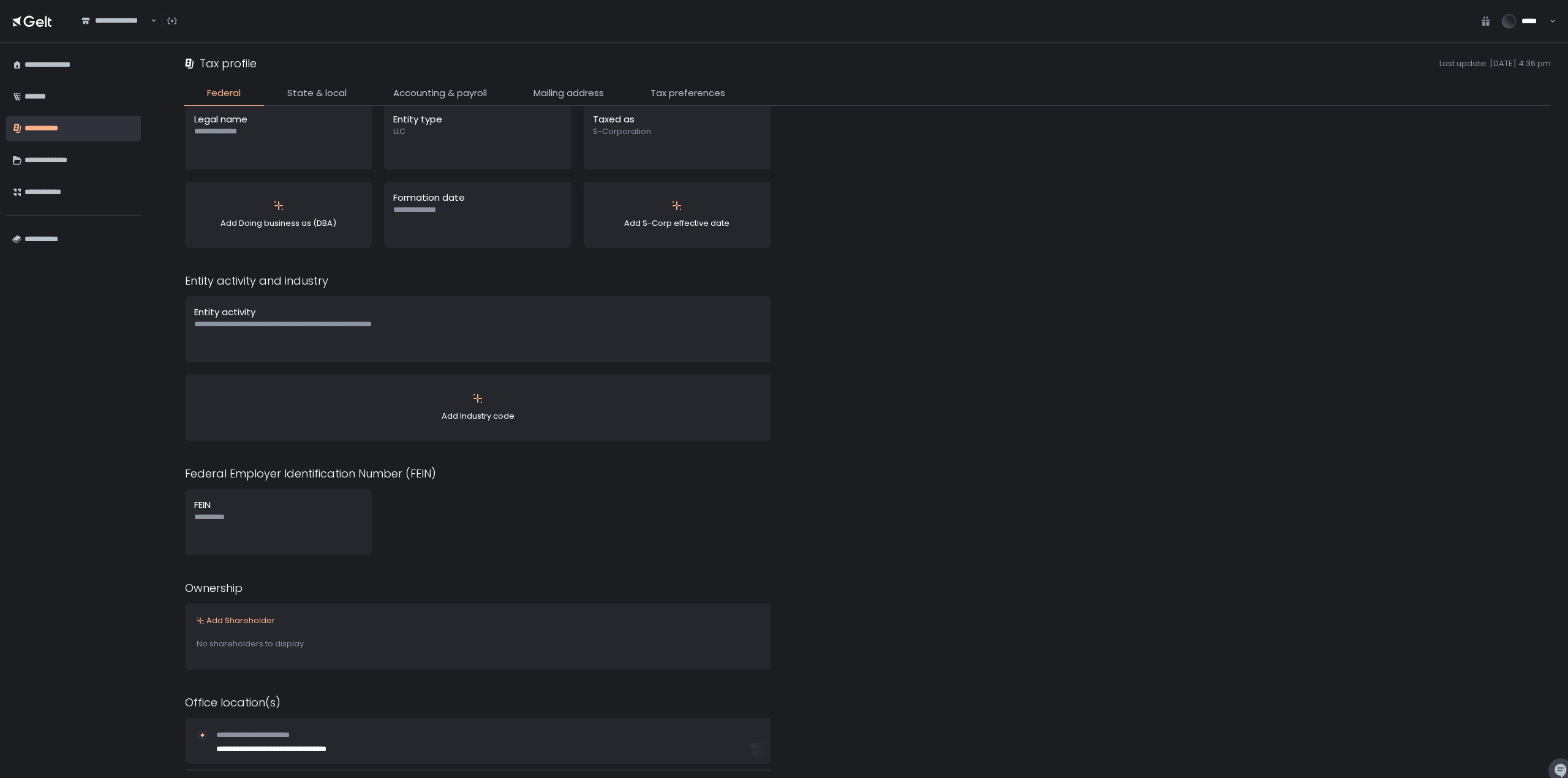 scroll, scrollTop: 0, scrollLeft: 0, axis: both 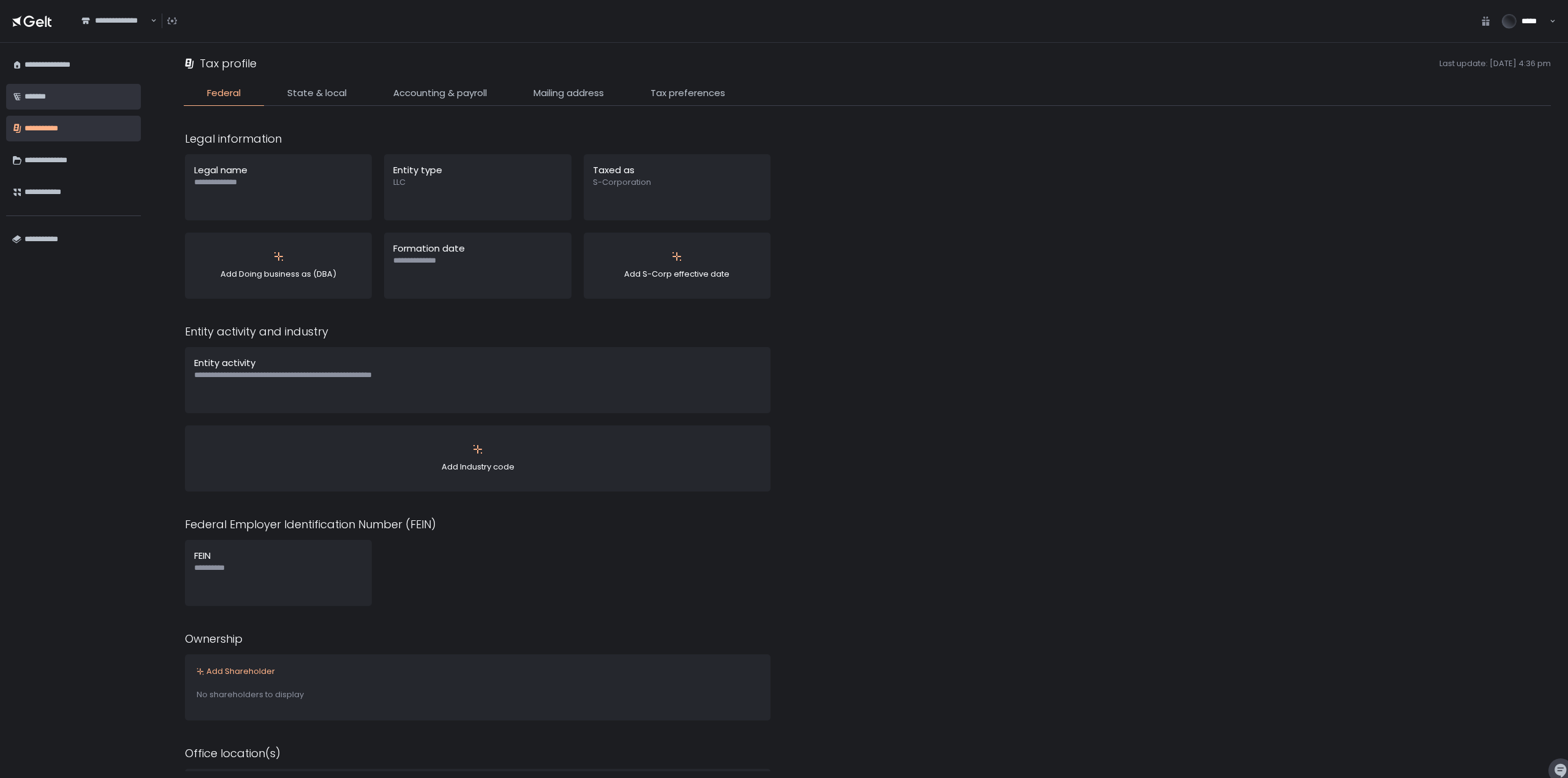 click on "*******" at bounding box center [80, 97] 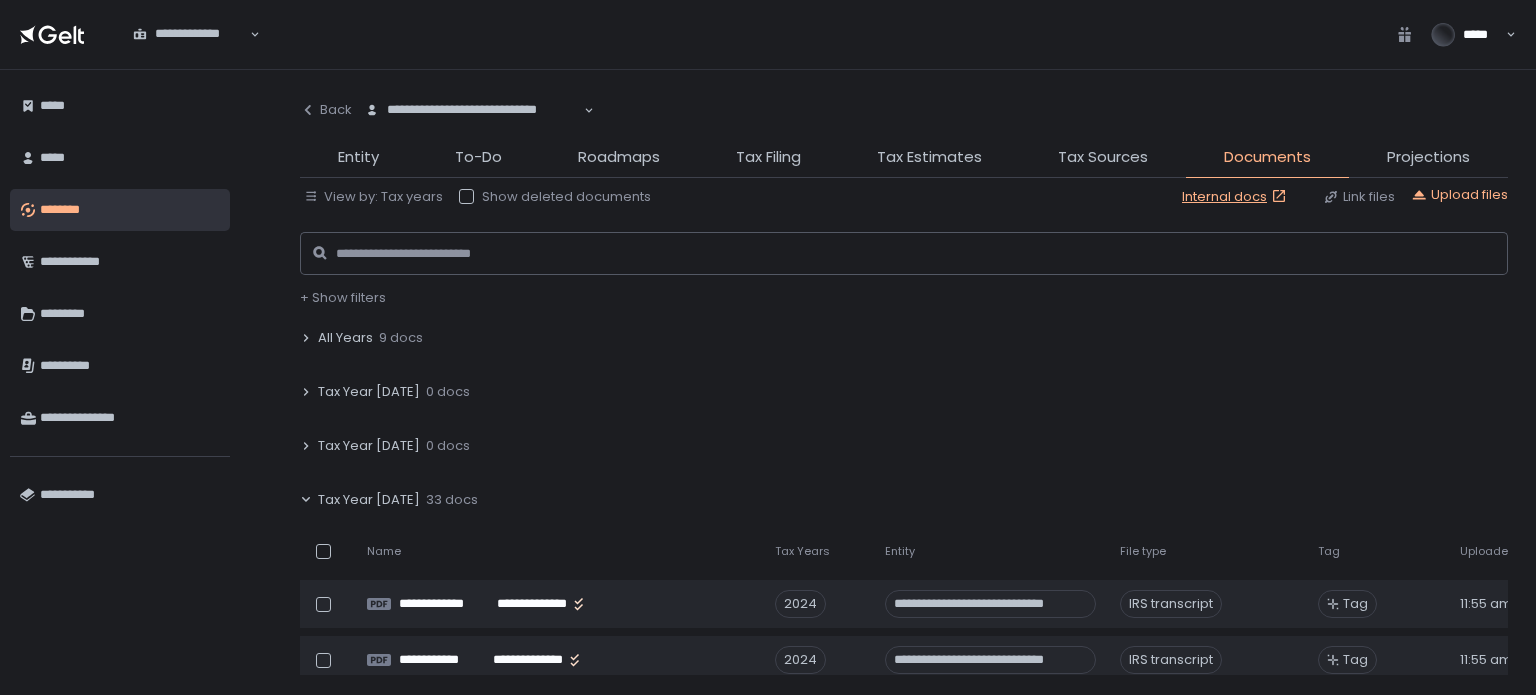scroll, scrollTop: 0, scrollLeft: 0, axis: both 